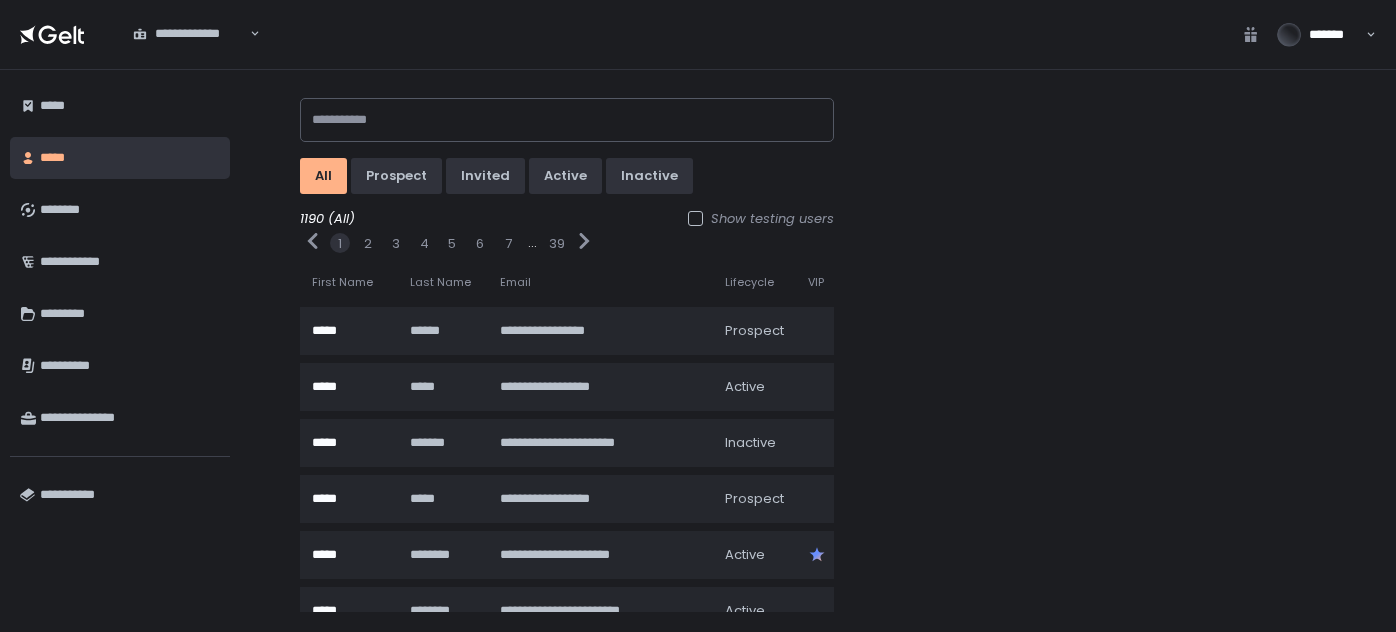 scroll, scrollTop: 0, scrollLeft: 0, axis: both 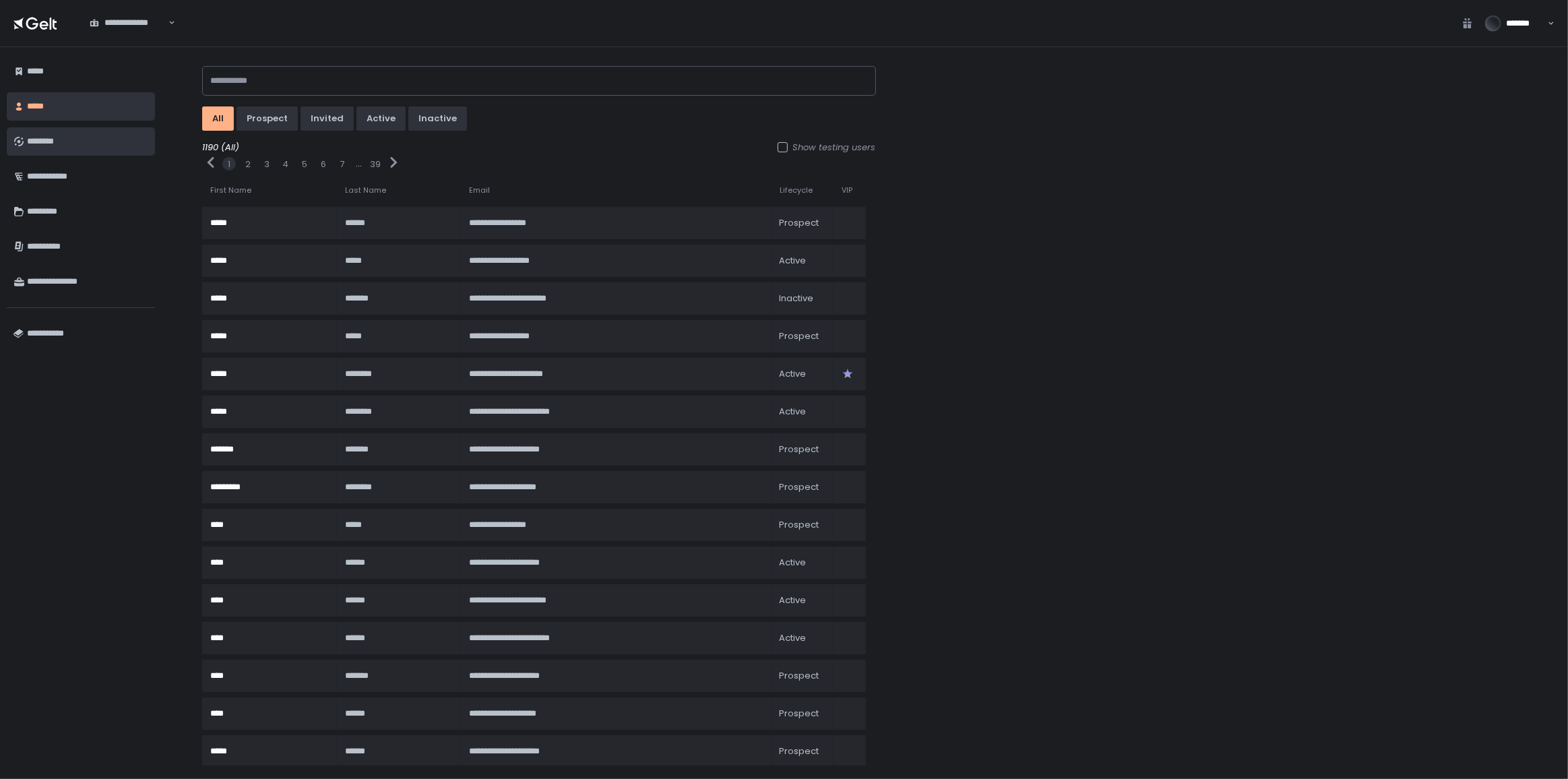 click on "********" at bounding box center [88, 142] 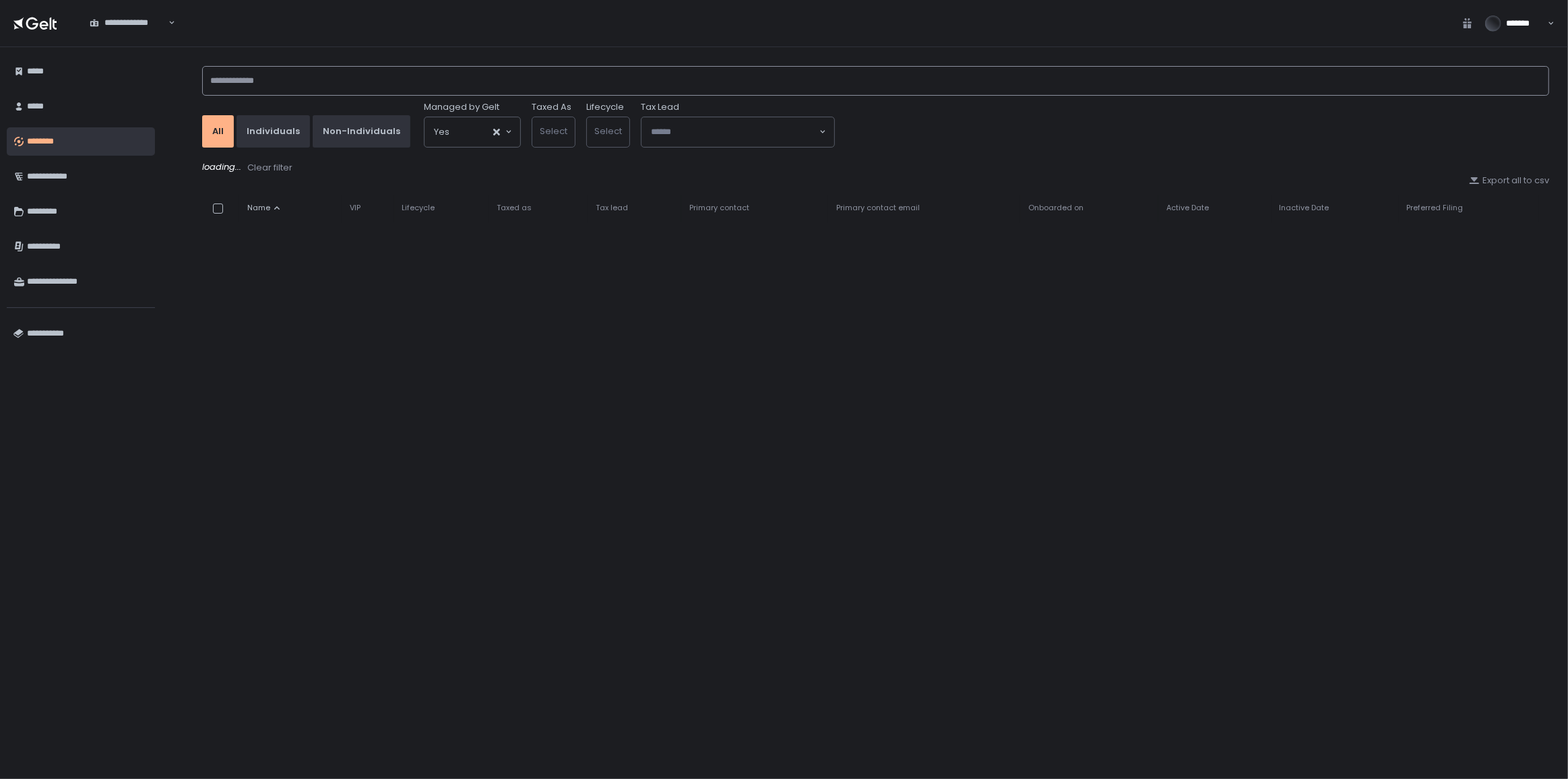 click 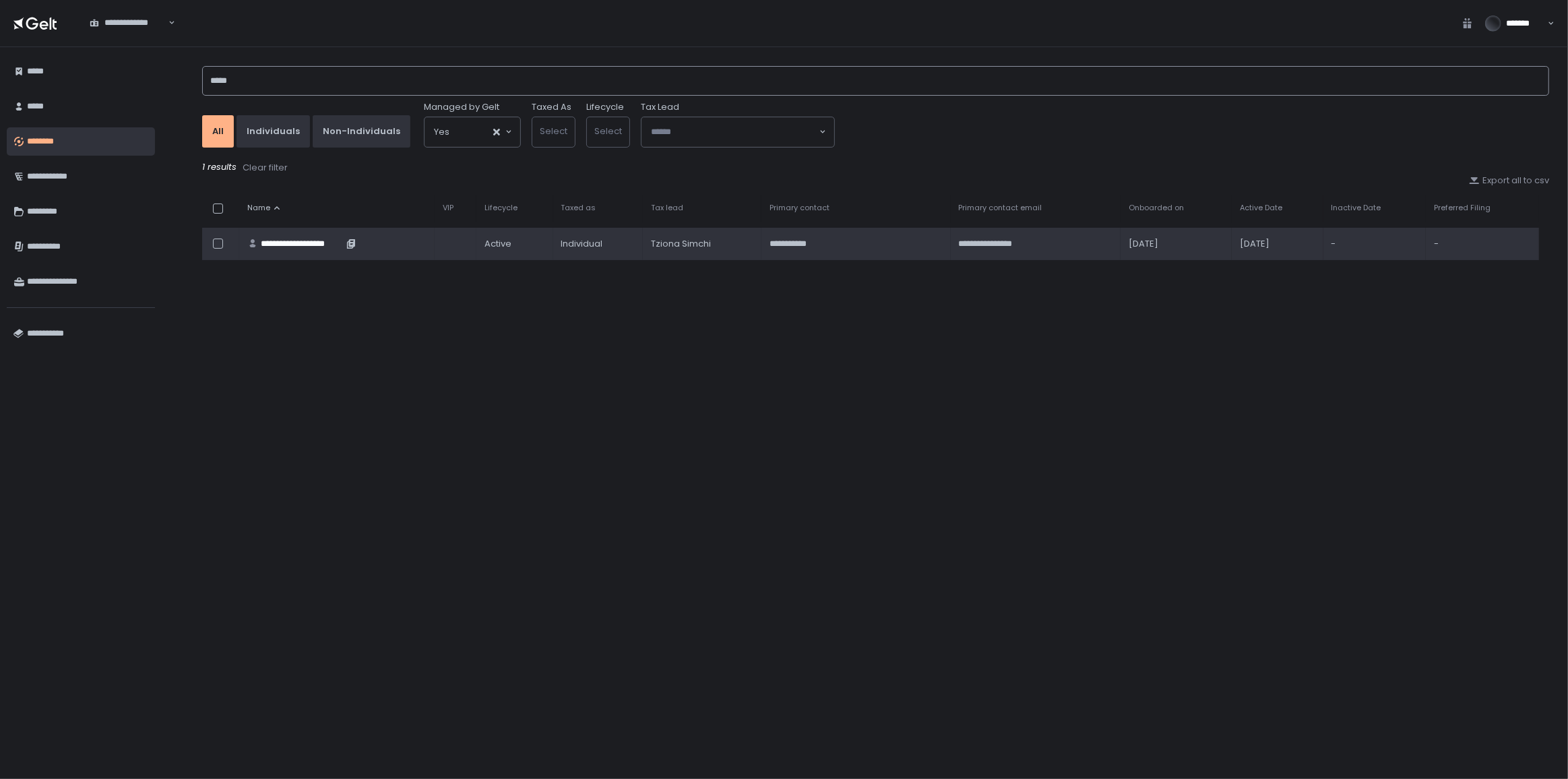 type on "*****" 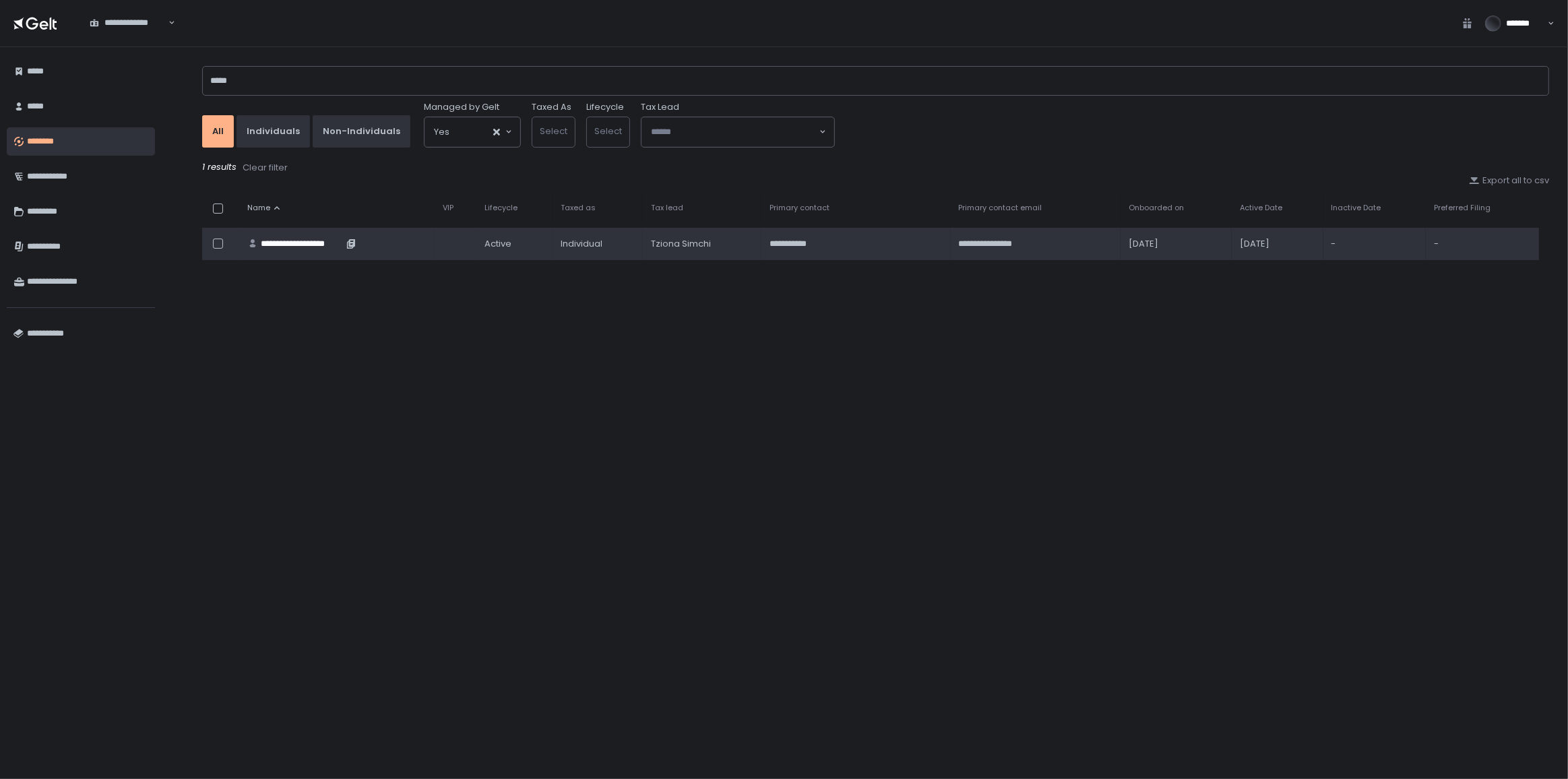 click on "**********" at bounding box center (302, 244) 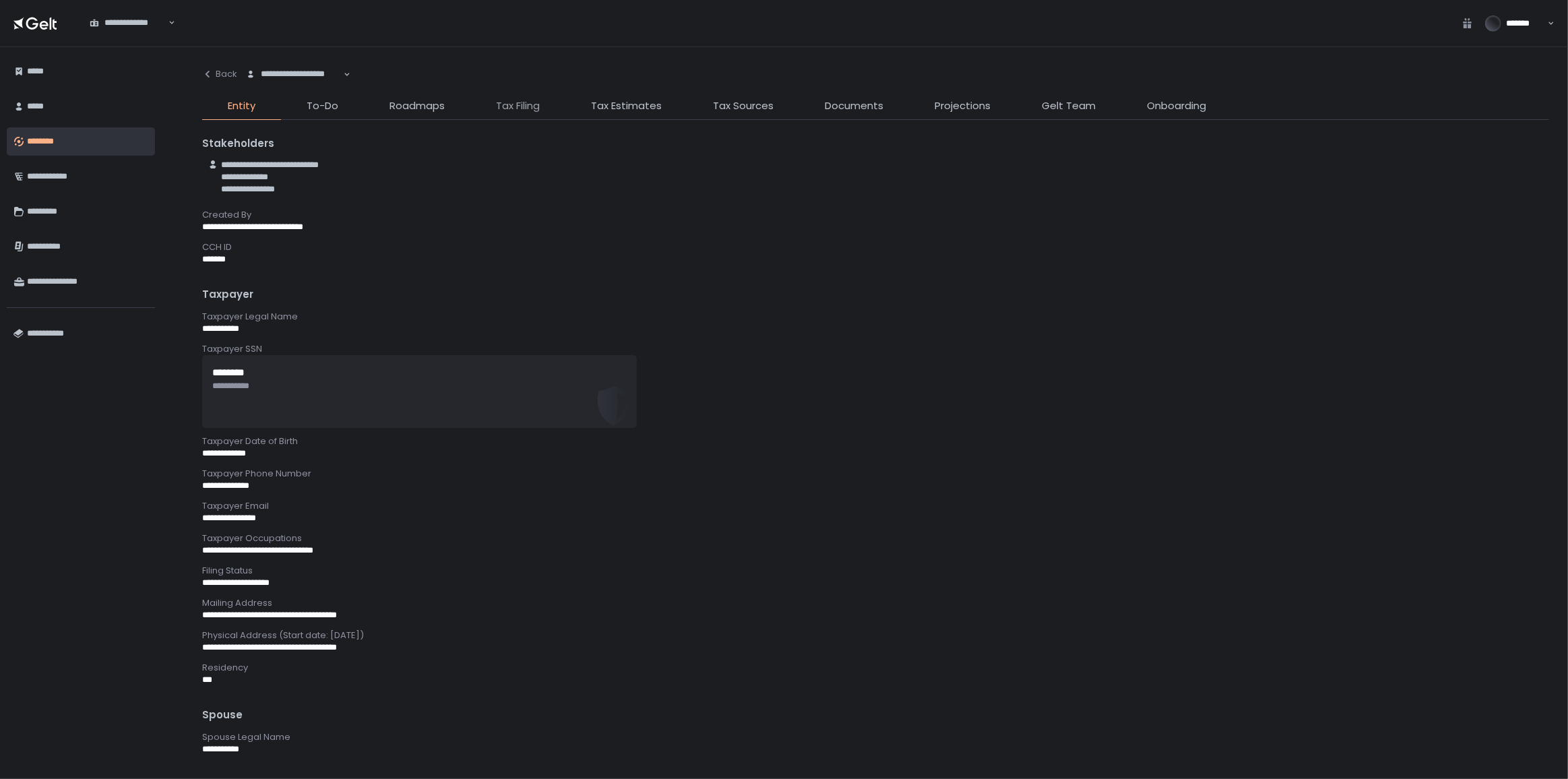 click on "Tax Filing" at bounding box center [518, 106] 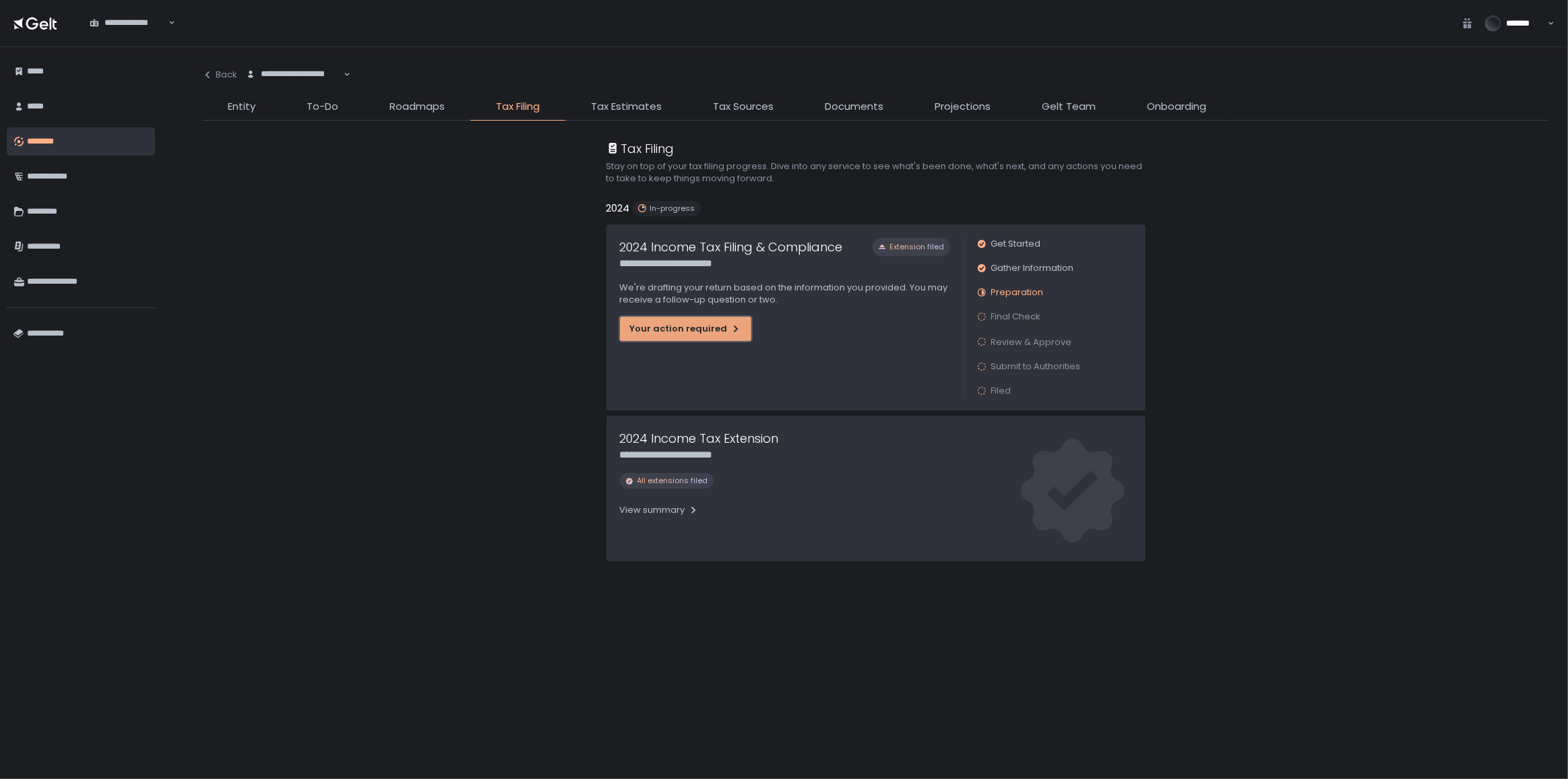 click on "Your action required" 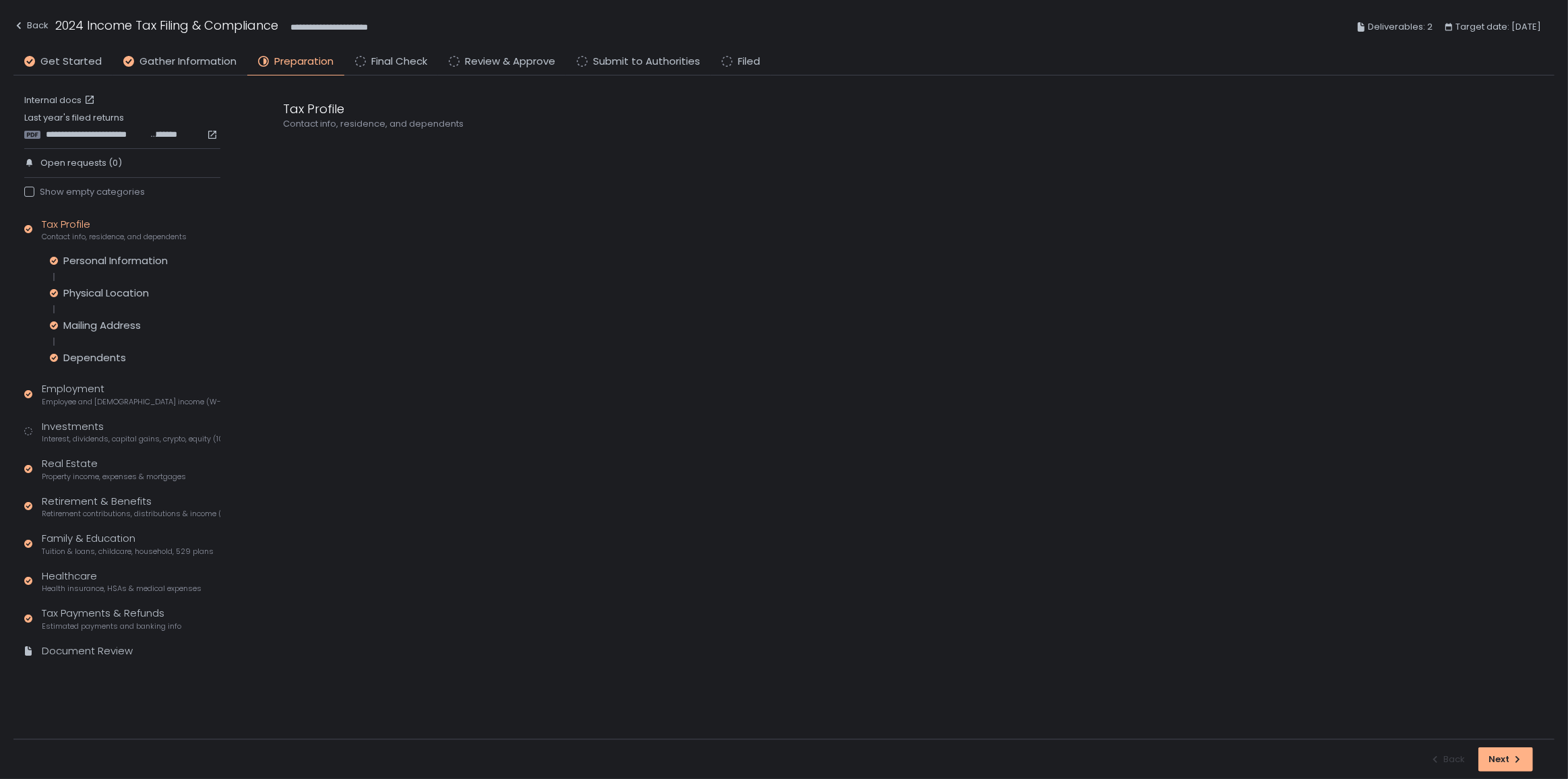 click on "Final Check" 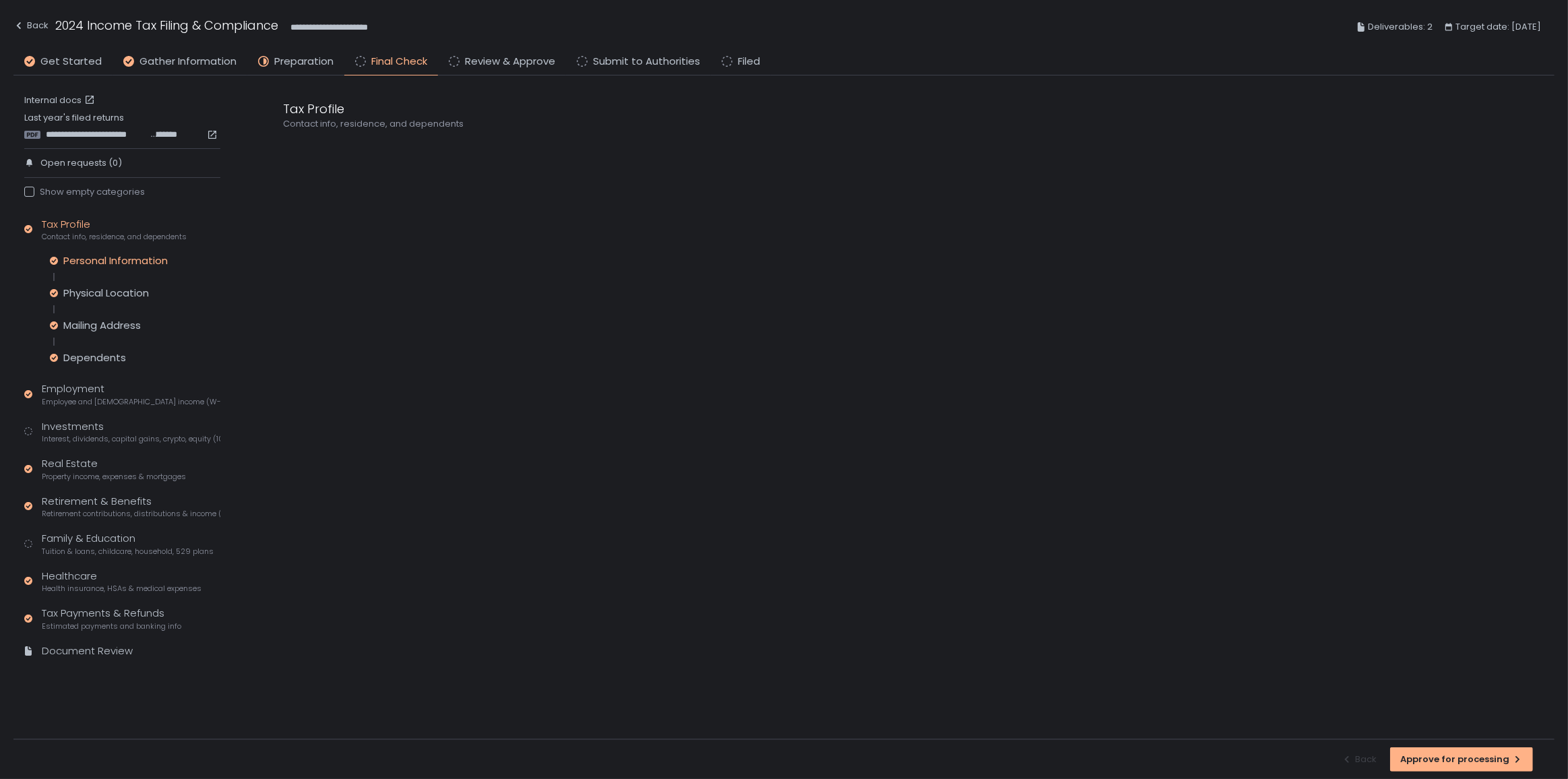 click on "Personal Information" 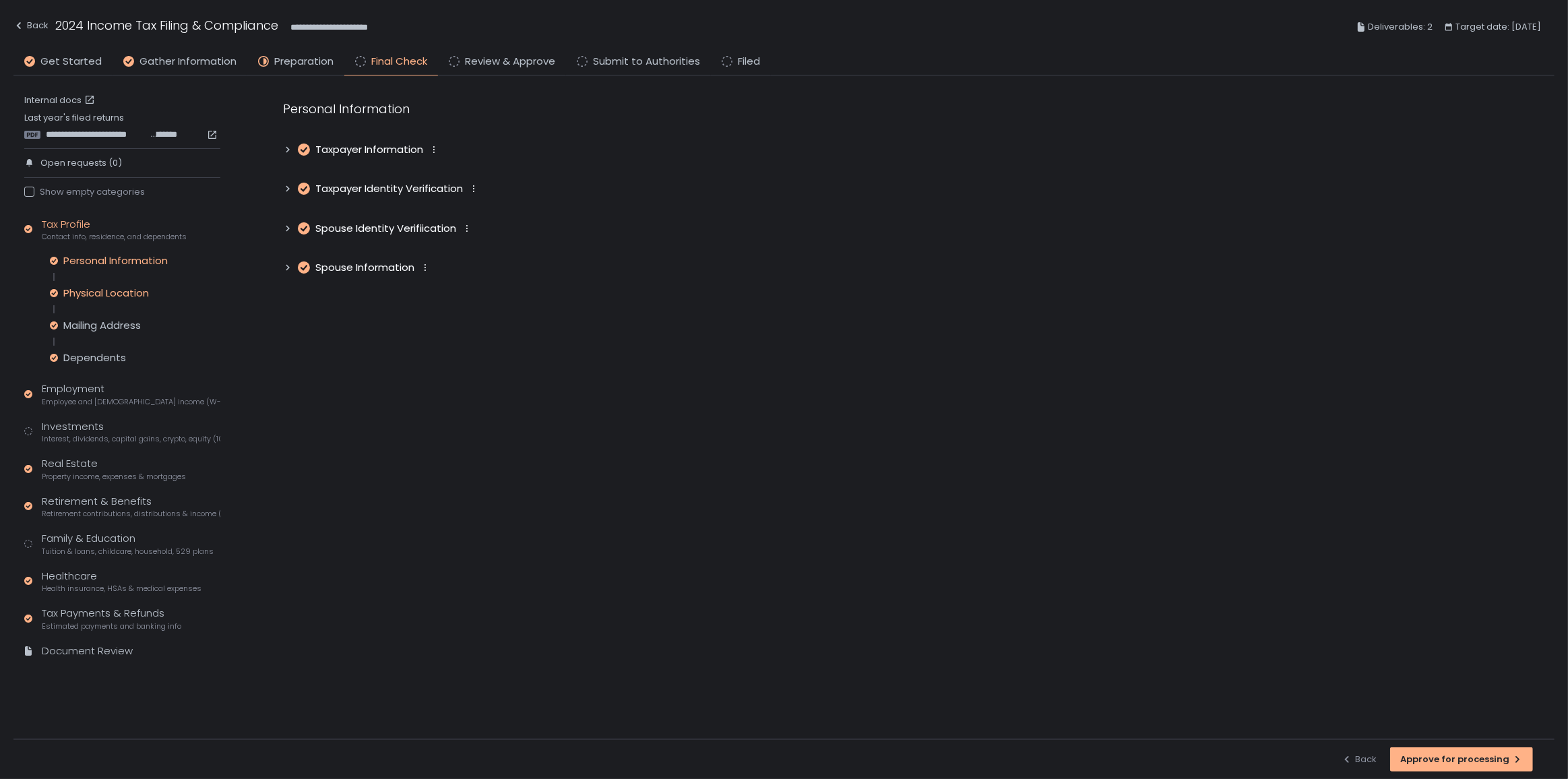 click on "Physical Location" 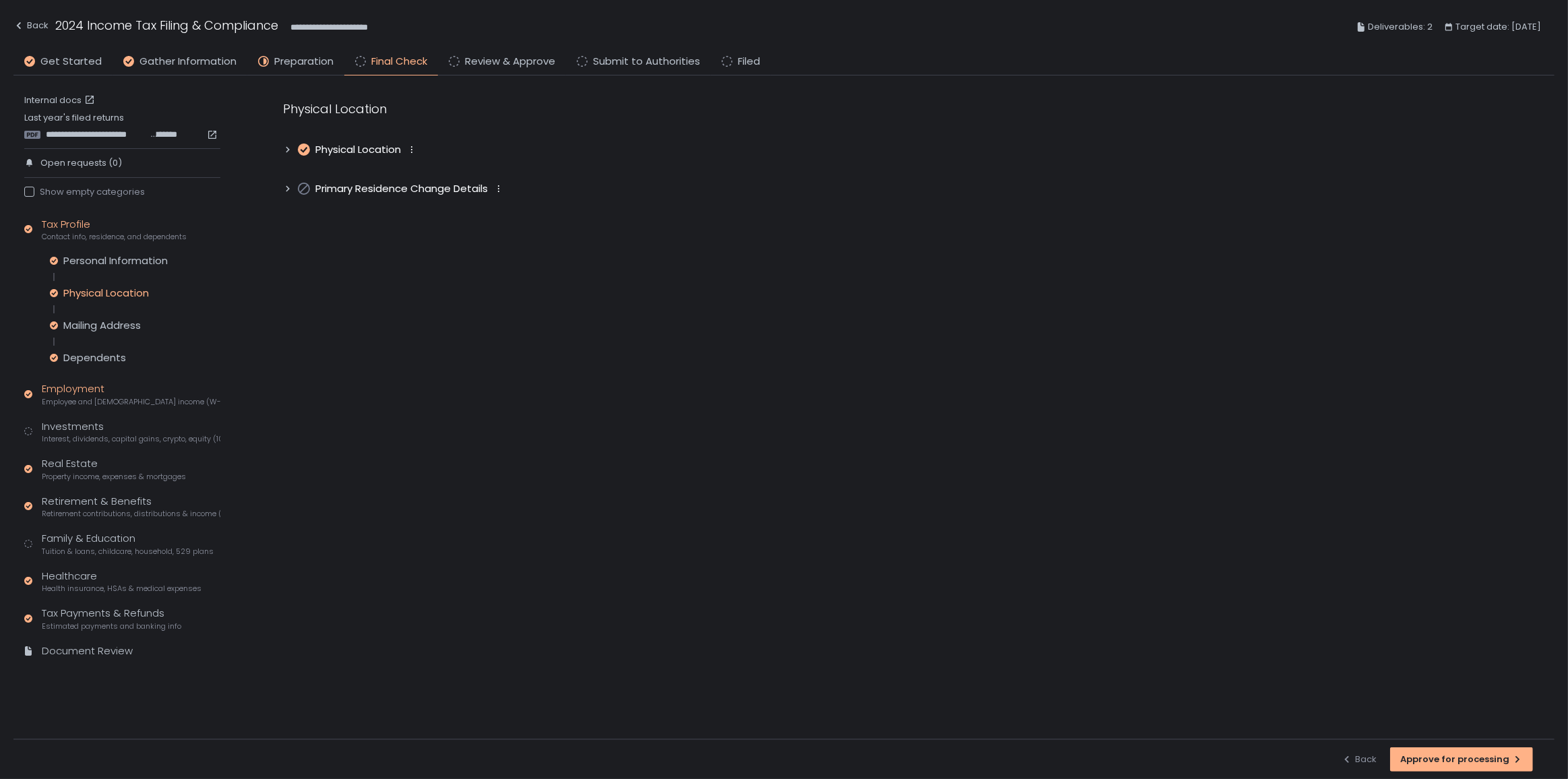 click on "Employment Employee and [DEMOGRAPHIC_DATA] income (W-2s)" 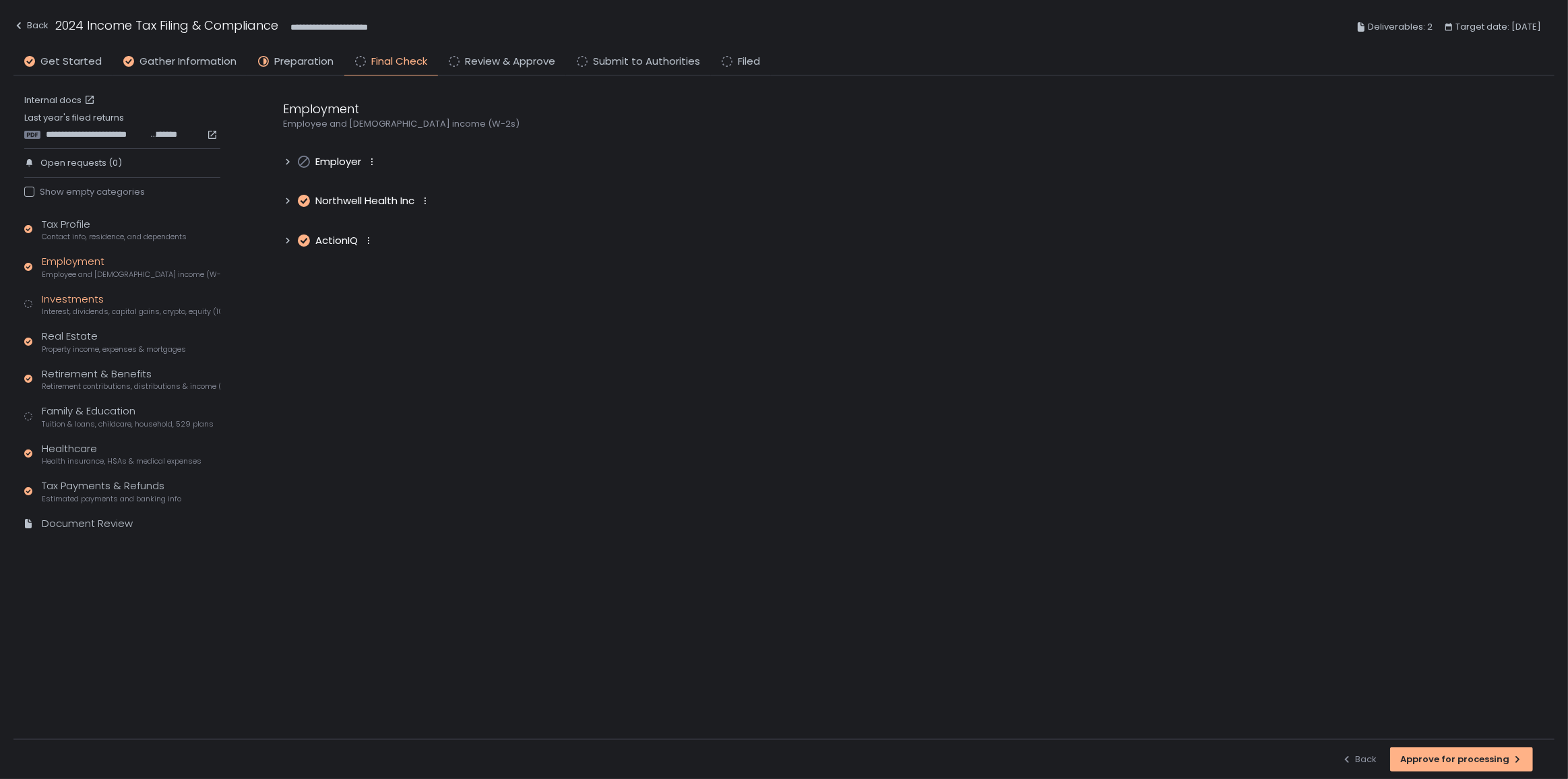 click on "Interest, dividends, capital gains, crypto, equity (1099s, K-1s)" 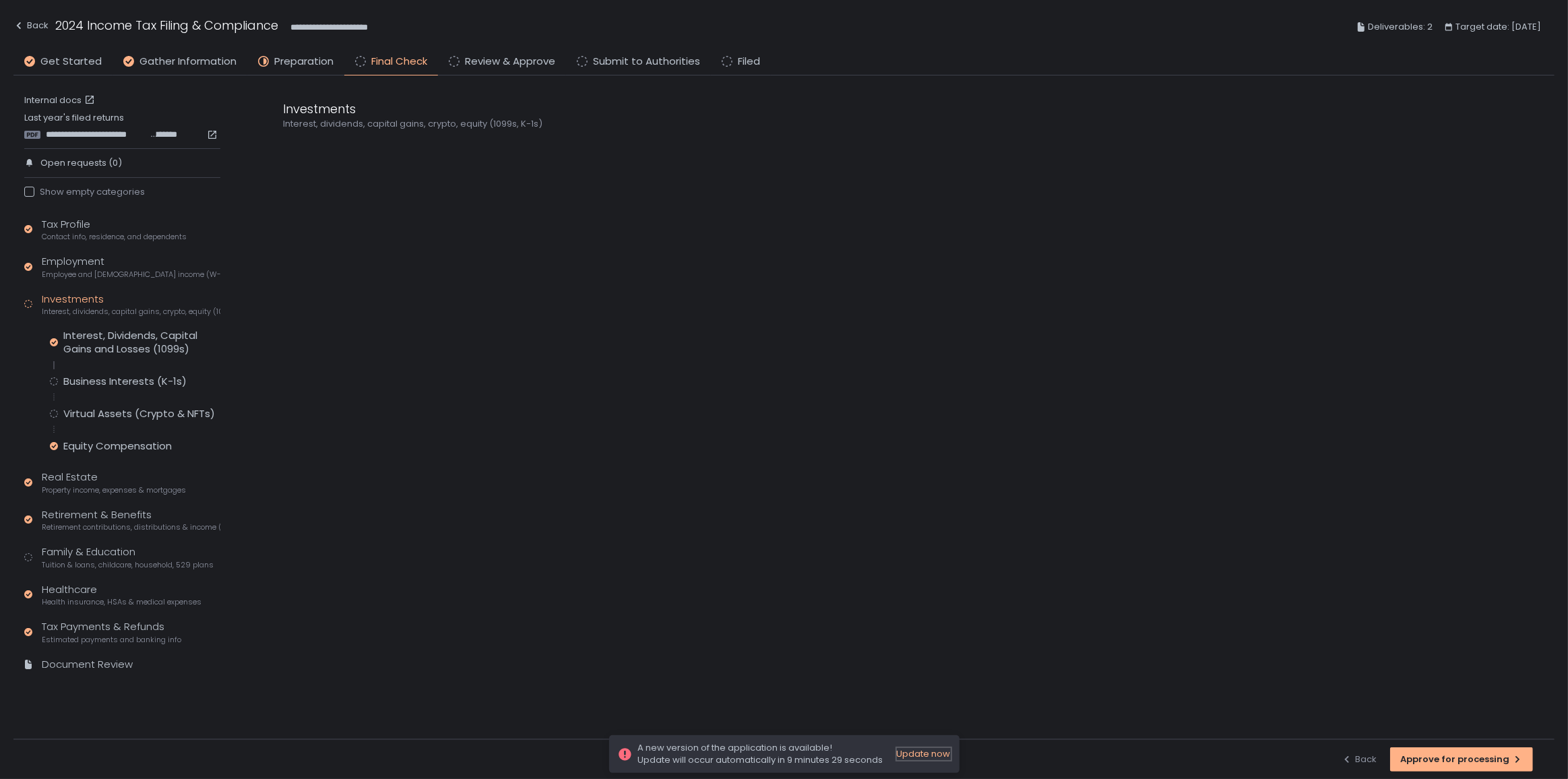 click on "Update now" at bounding box center (924, 754) 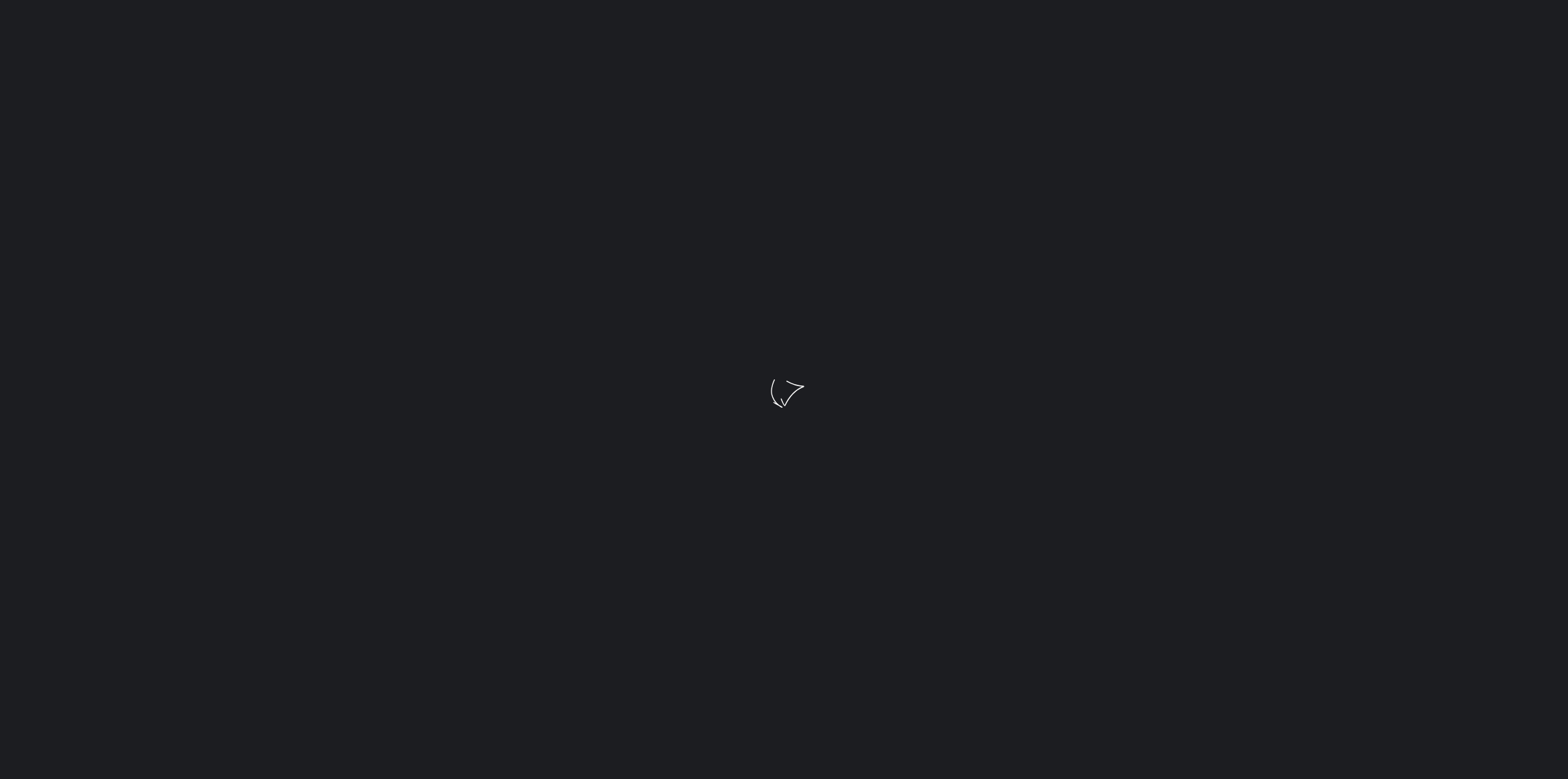 scroll, scrollTop: 0, scrollLeft: 0, axis: both 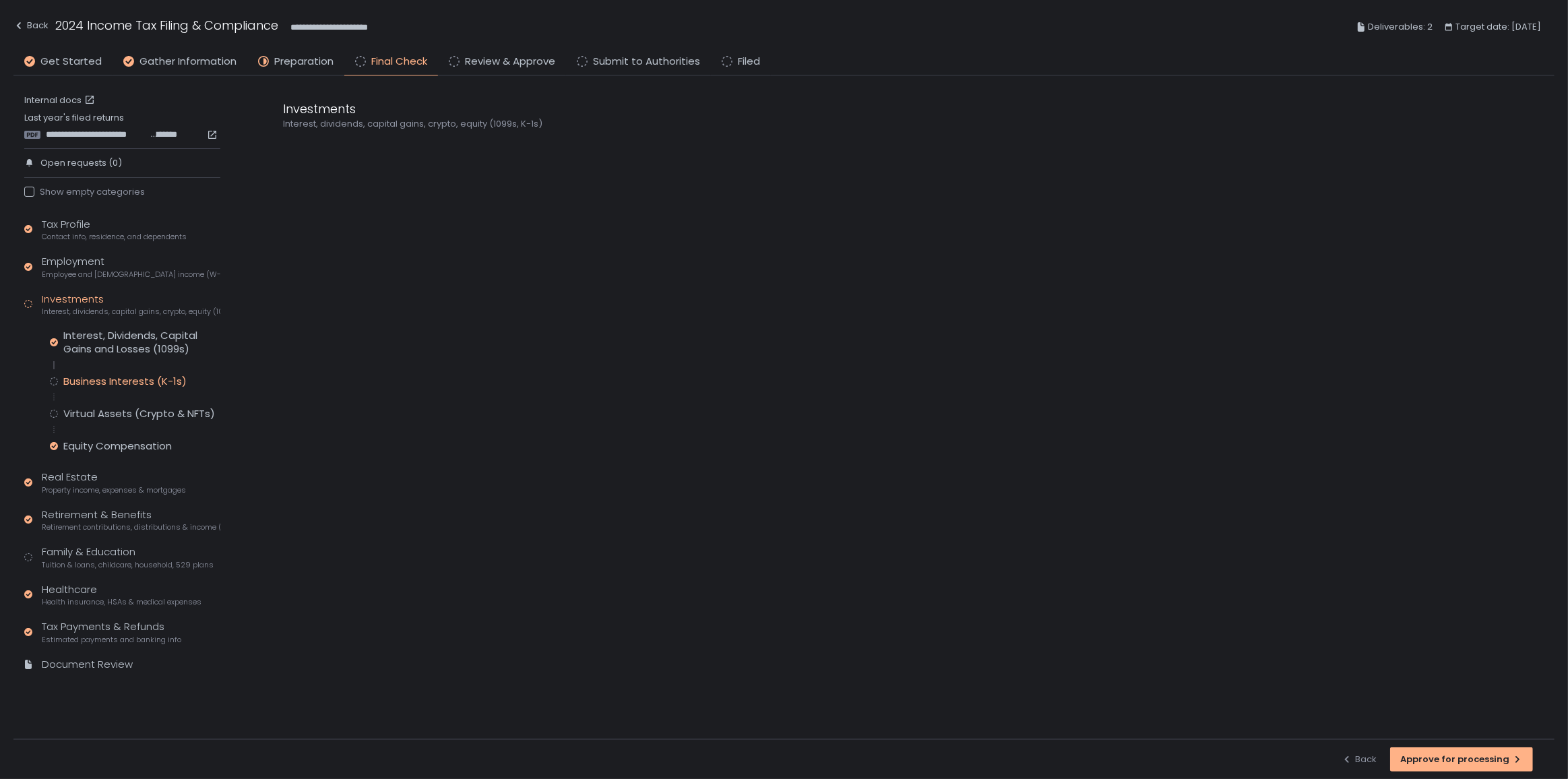 click on "Business Interests (K-1s)" 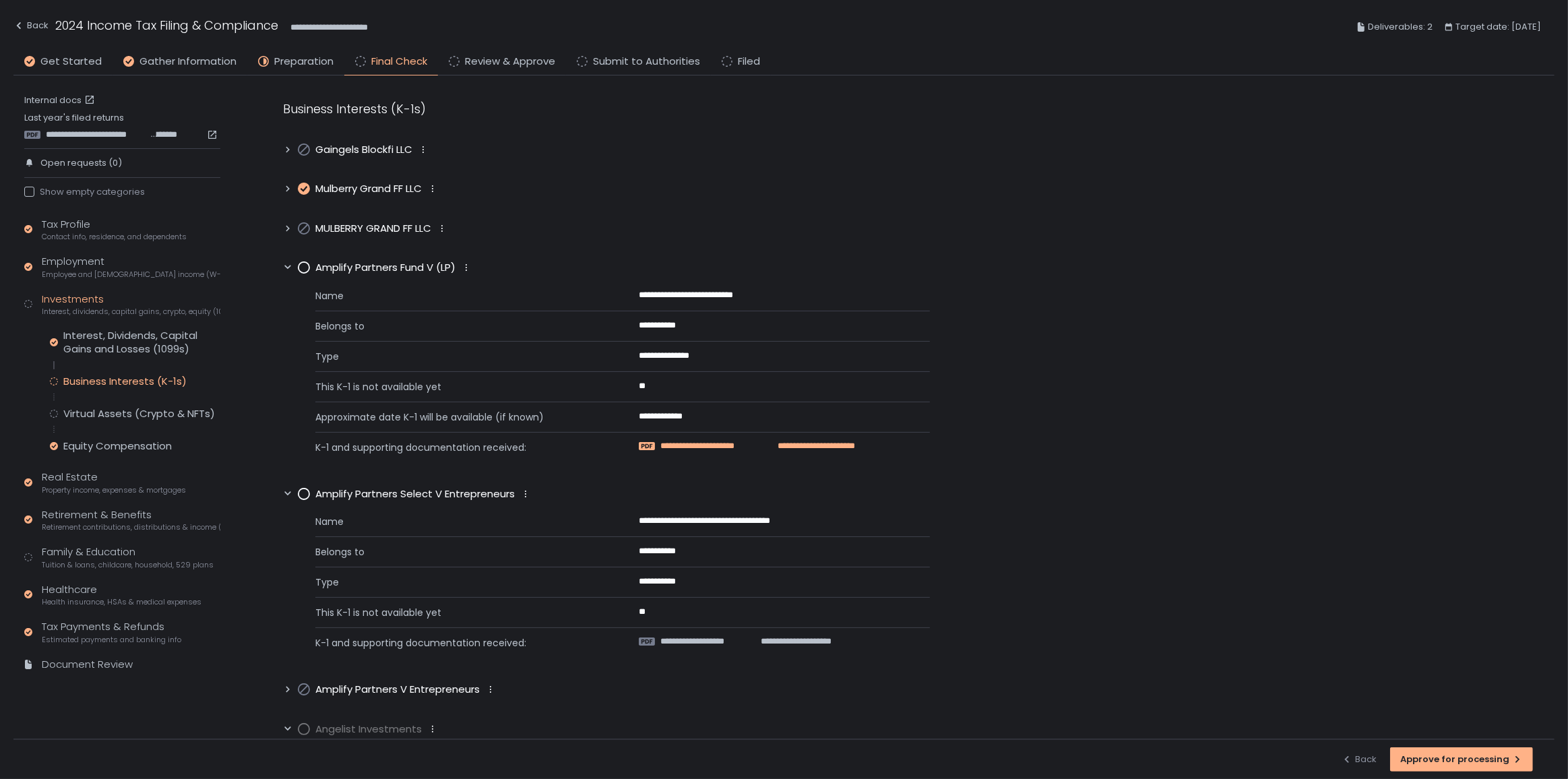 click on "**********" at bounding box center (713, 446) 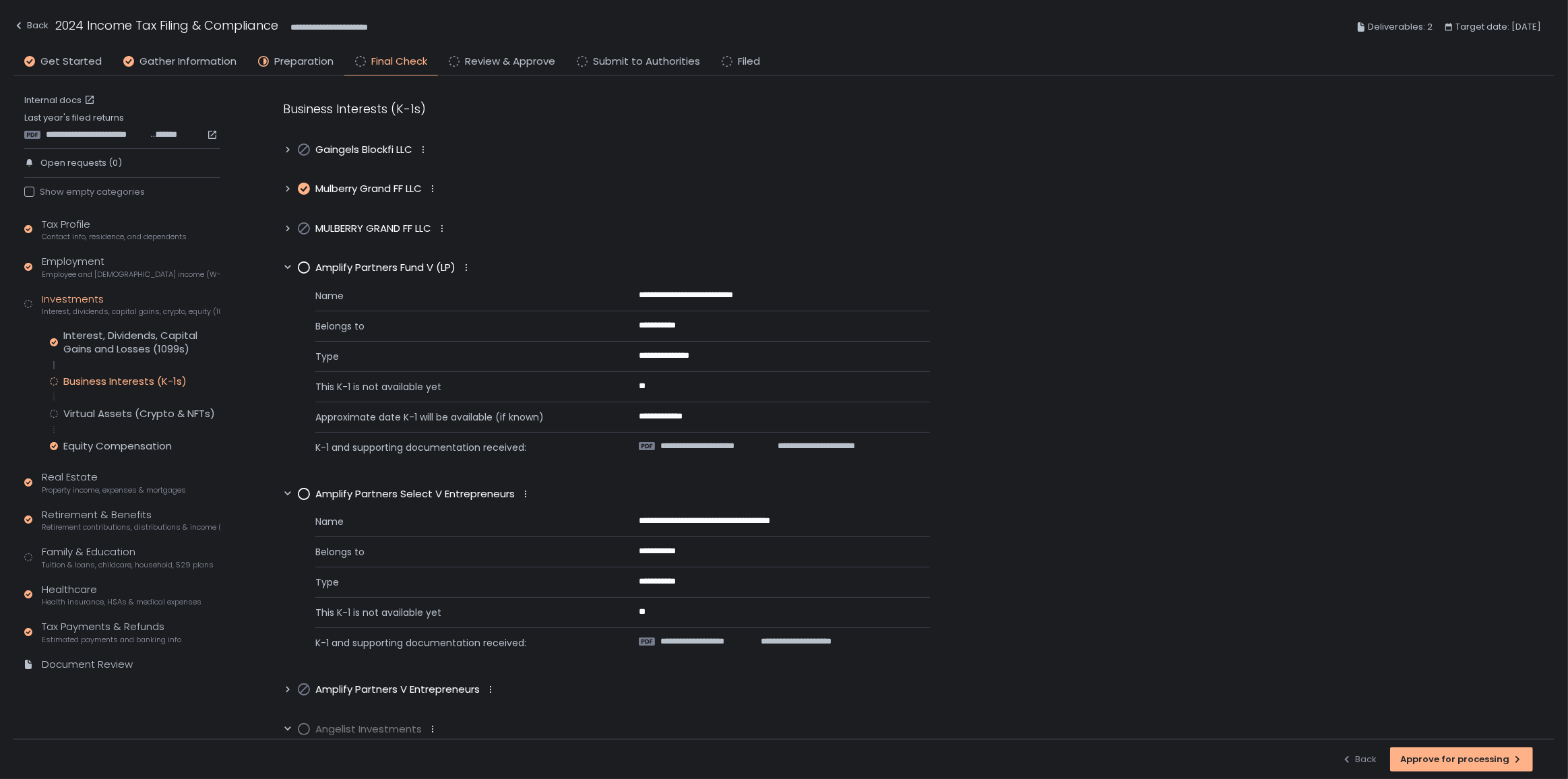 click 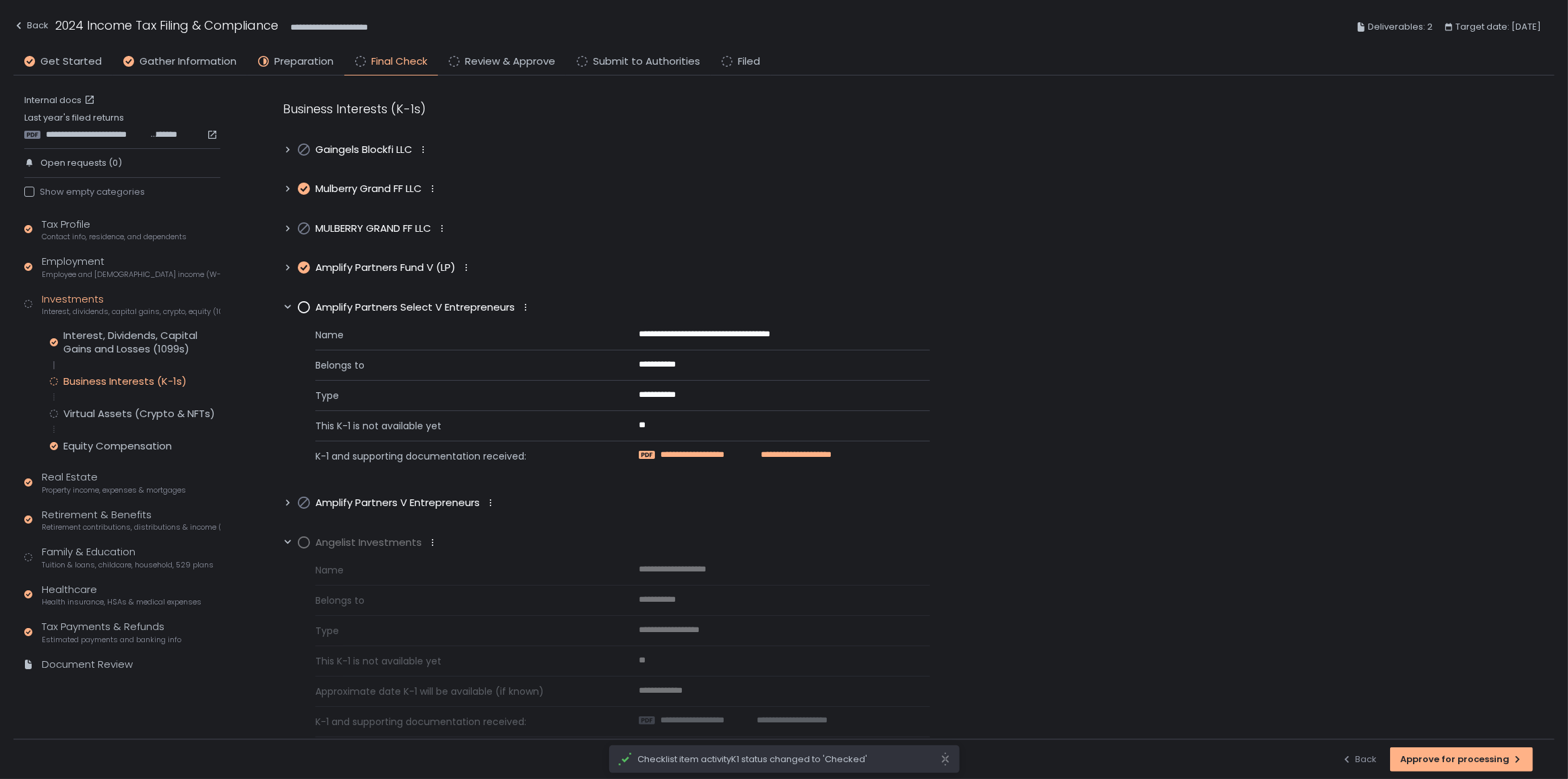 click on "**********" at bounding box center (705, 455) 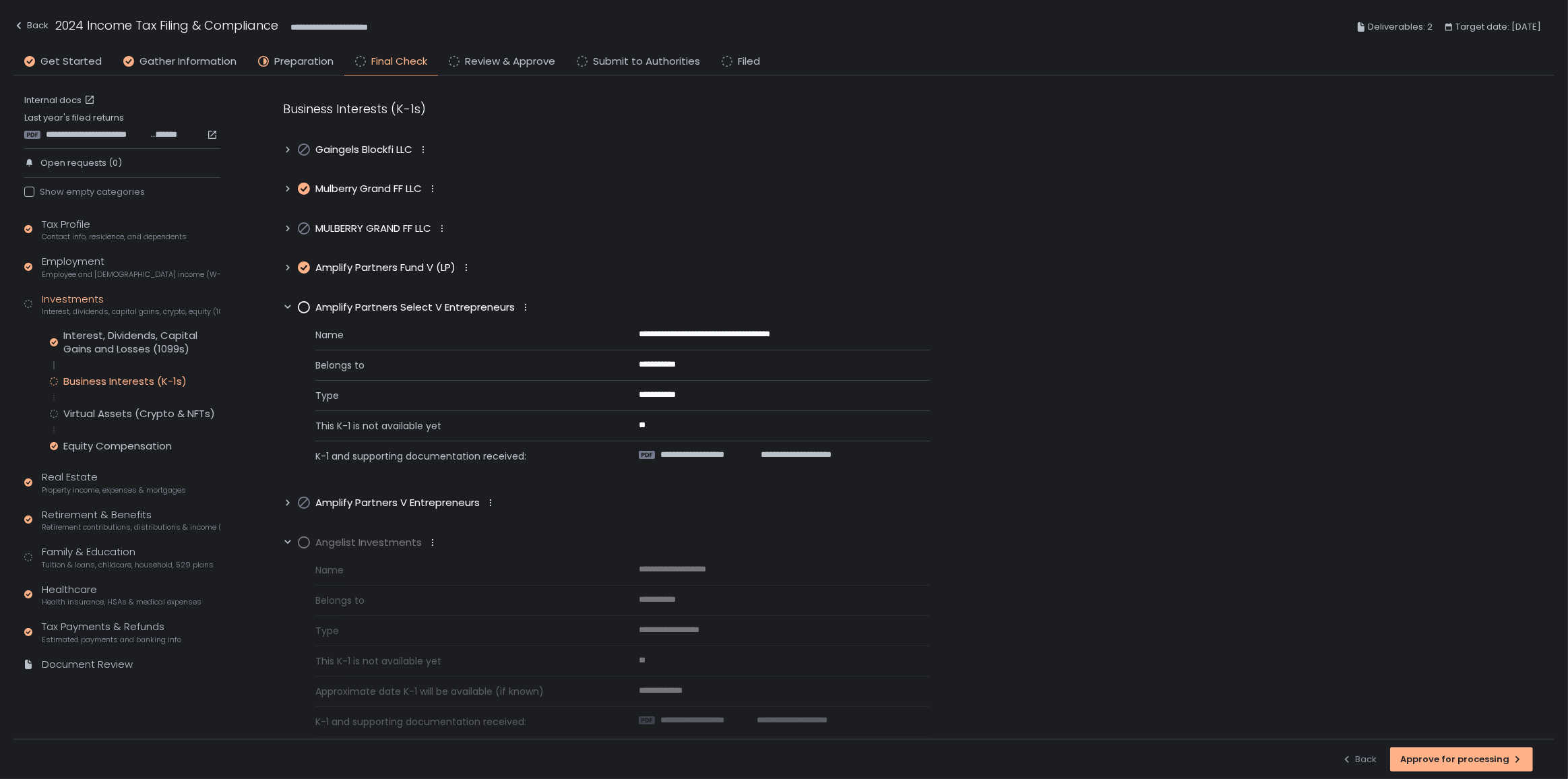 click 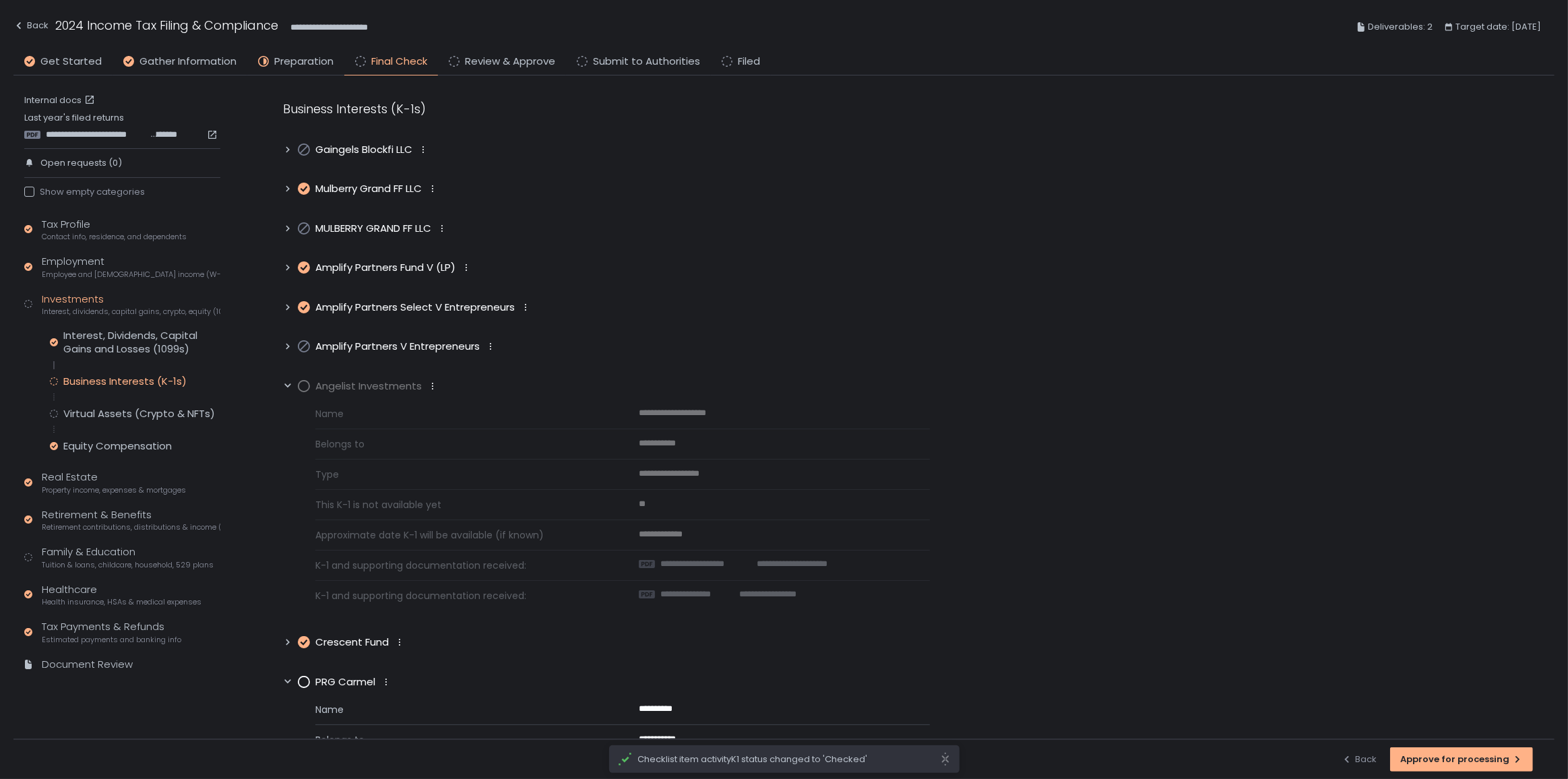 scroll, scrollTop: 183, scrollLeft: 0, axis: vertical 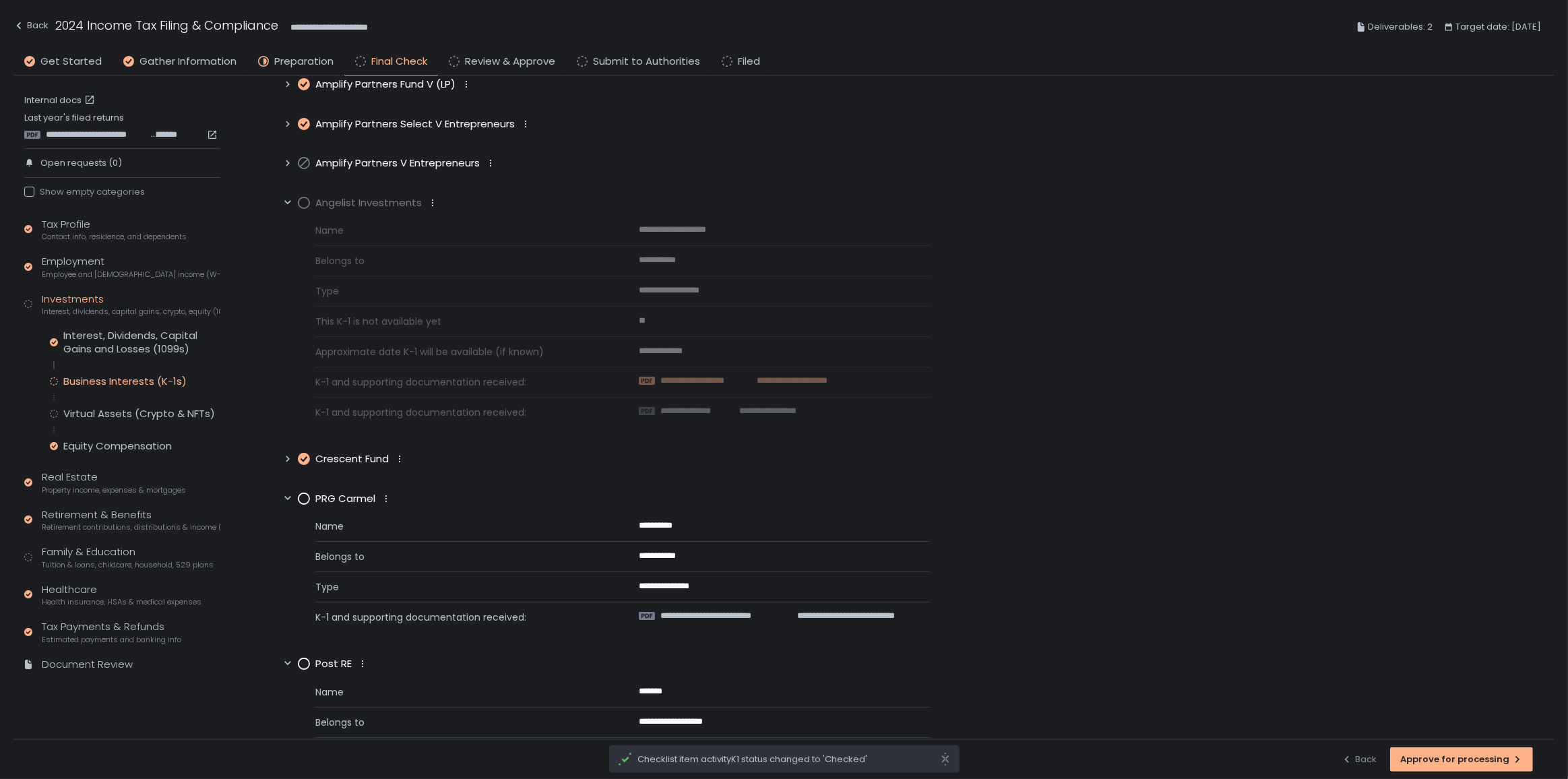 click on "**********" at bounding box center [703, 381] 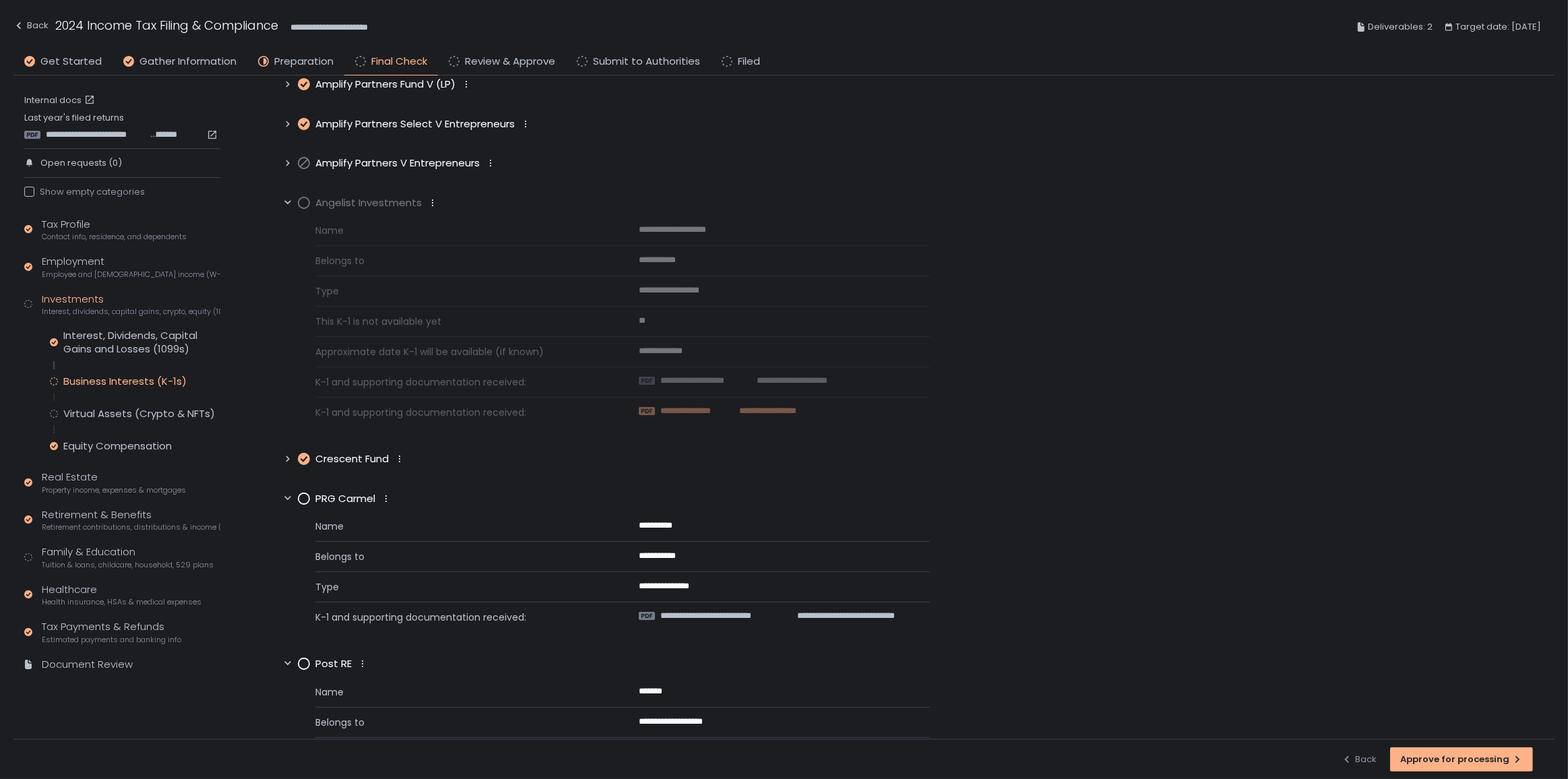 click on "**********" at bounding box center (696, 411) 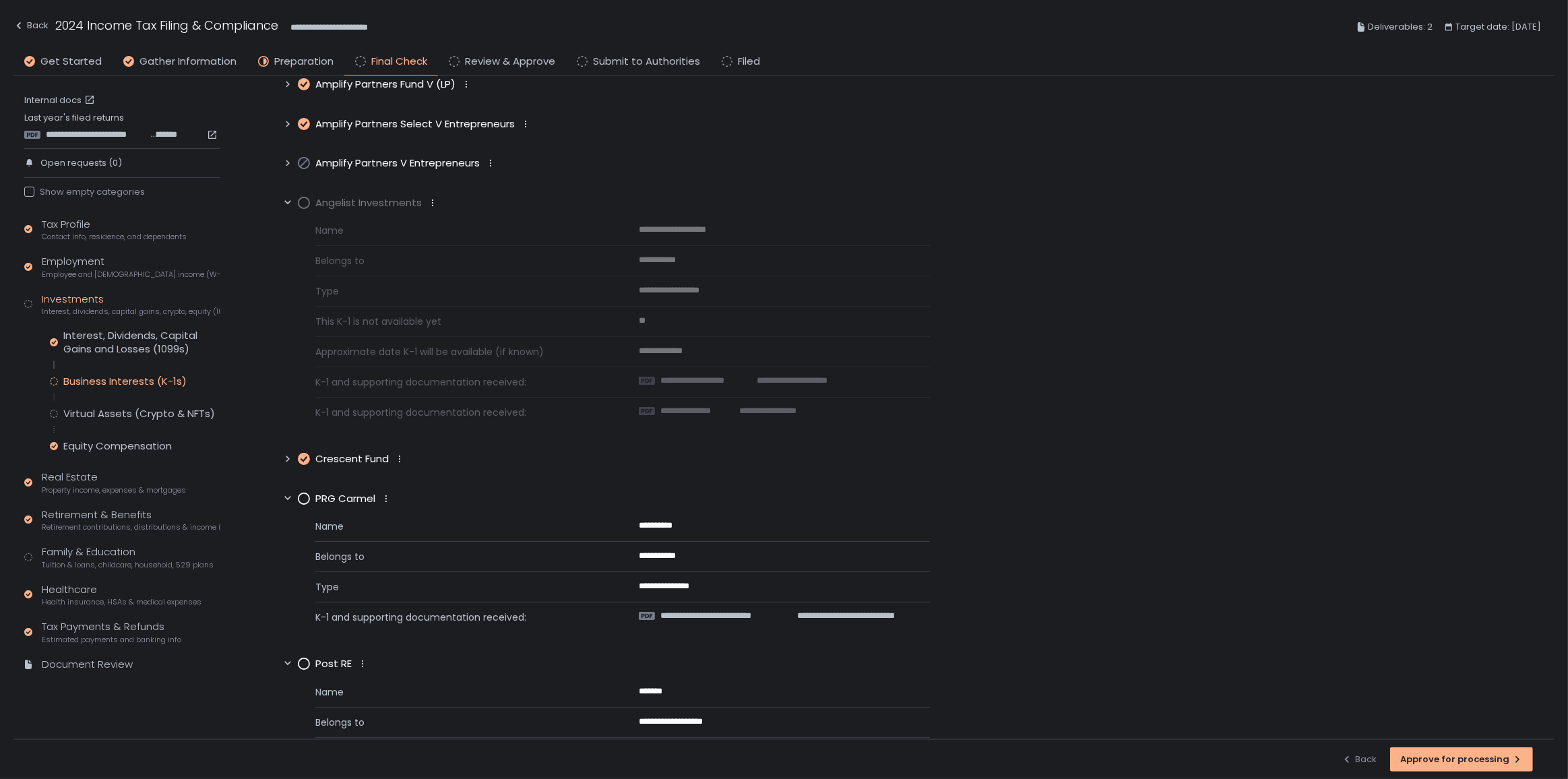 click 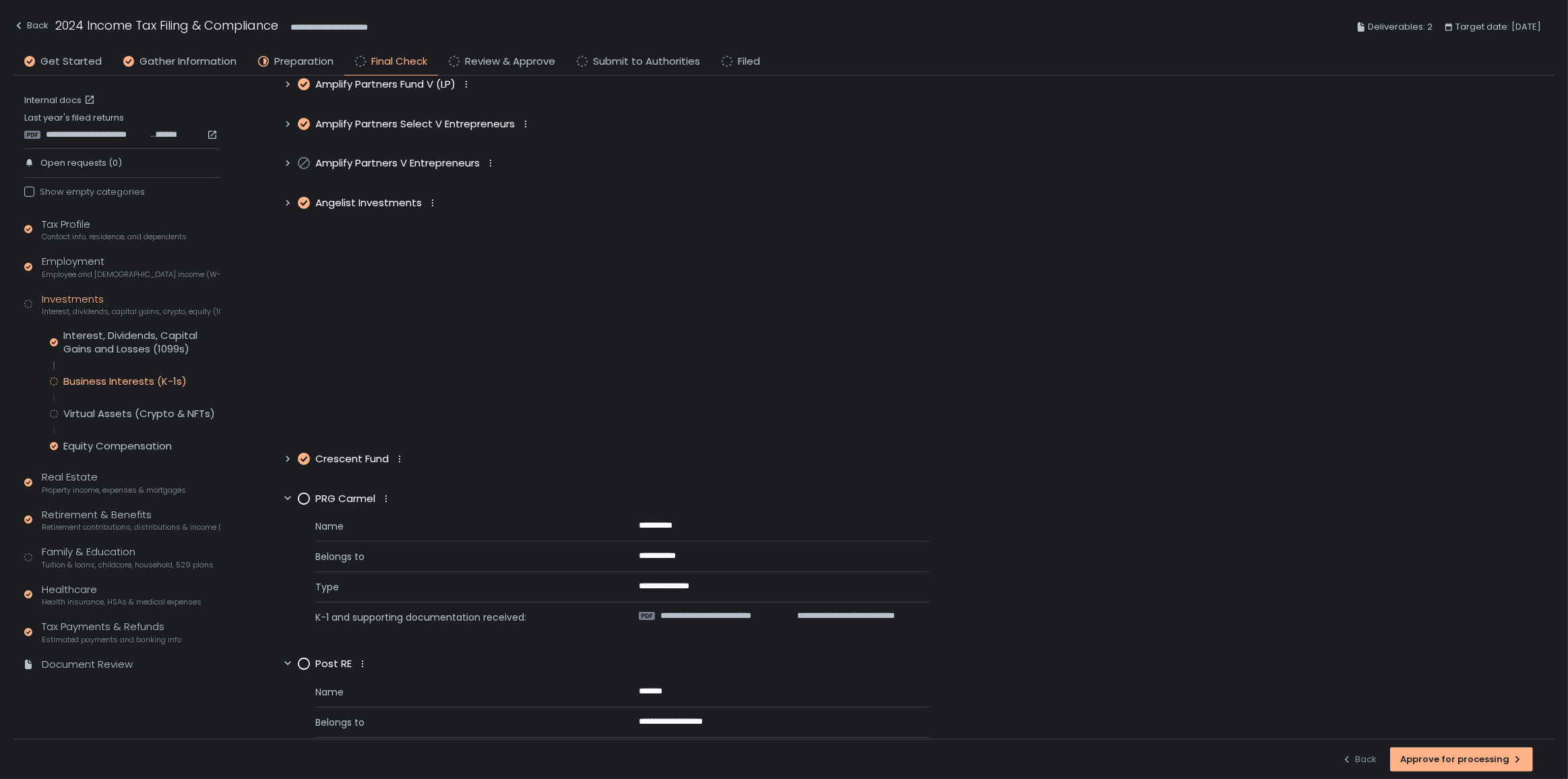 scroll, scrollTop: 47, scrollLeft: 0, axis: vertical 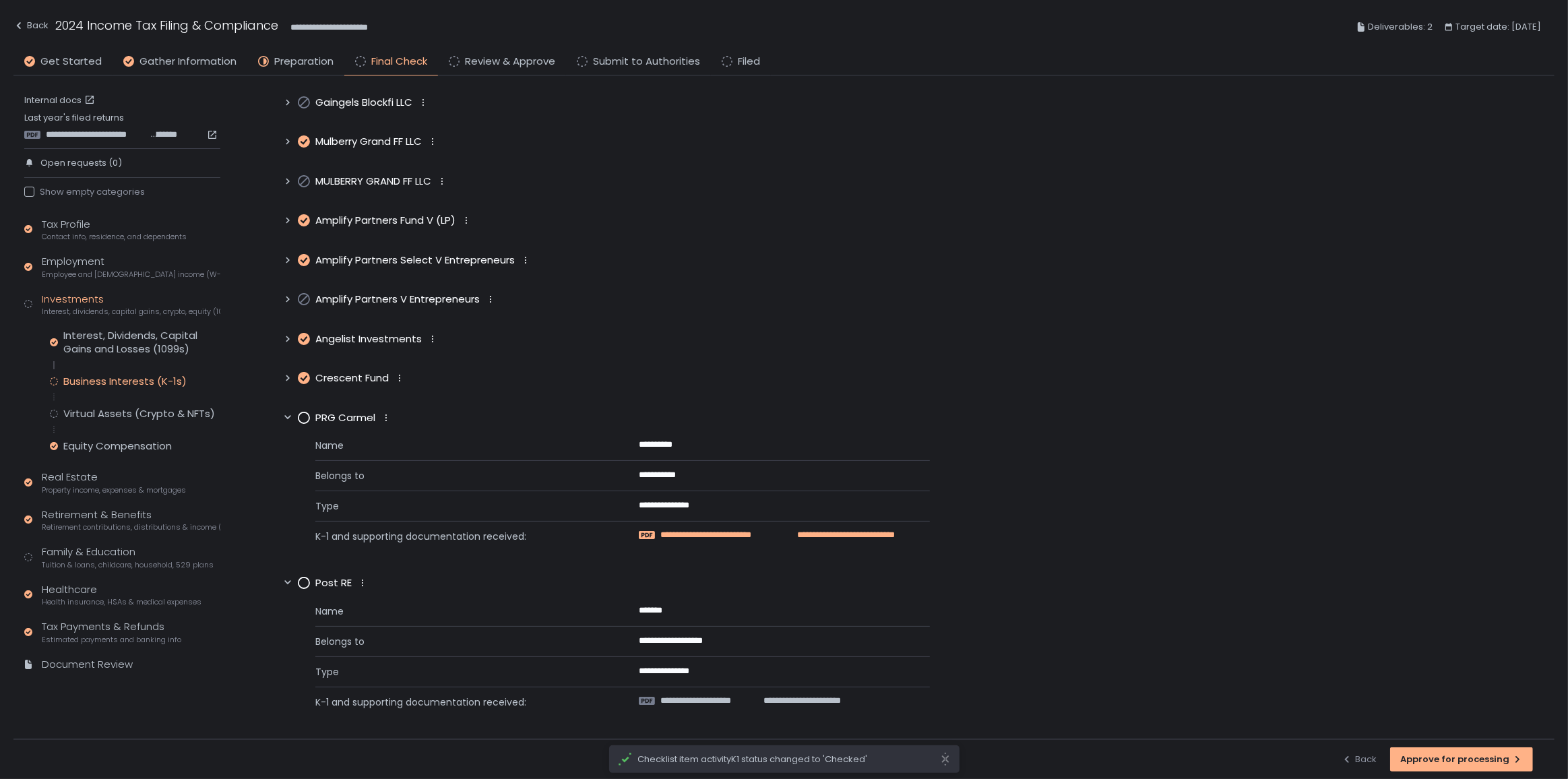 click on "**********" at bounding box center [725, 535] 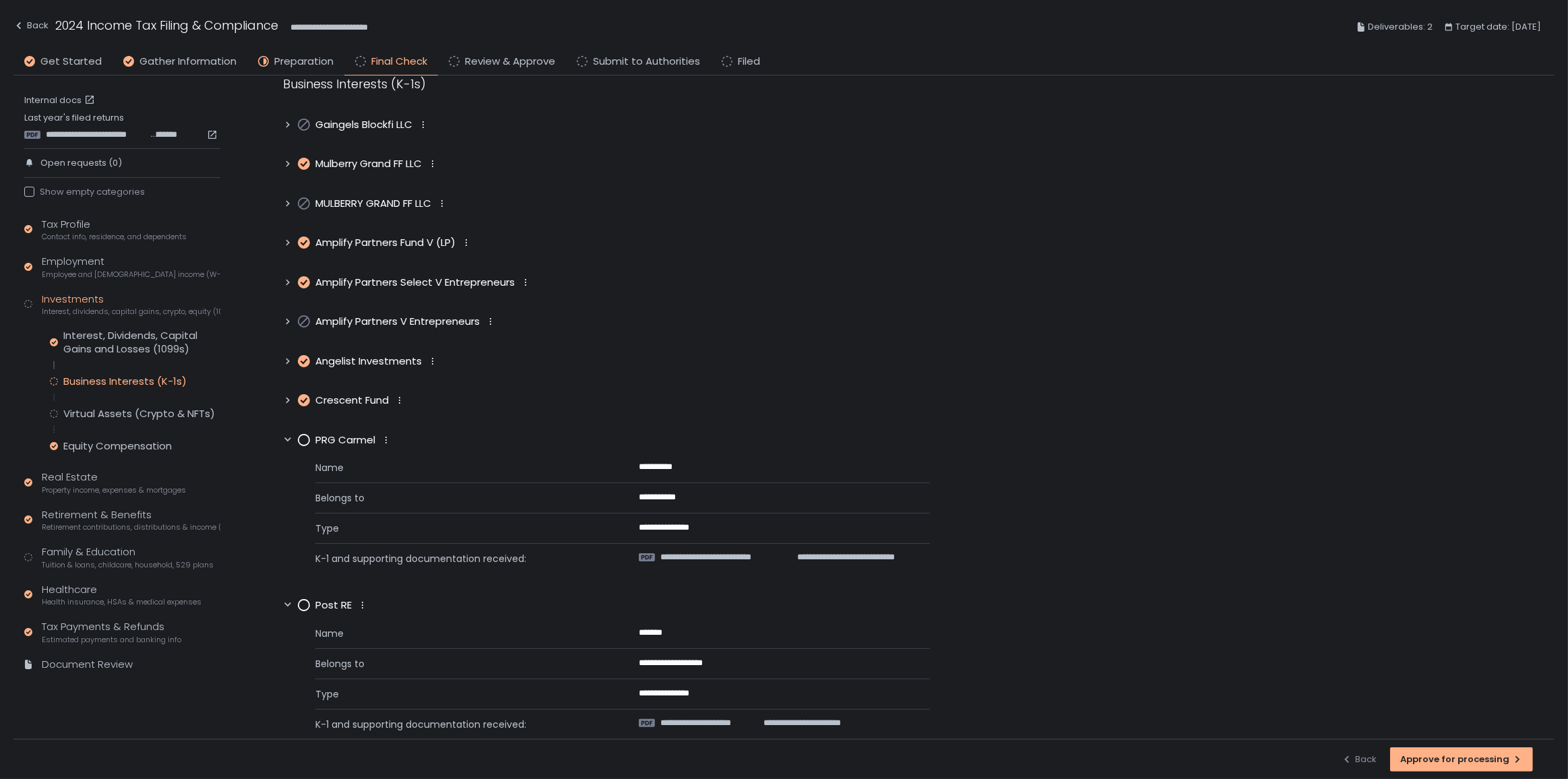 scroll, scrollTop: 47, scrollLeft: 0, axis: vertical 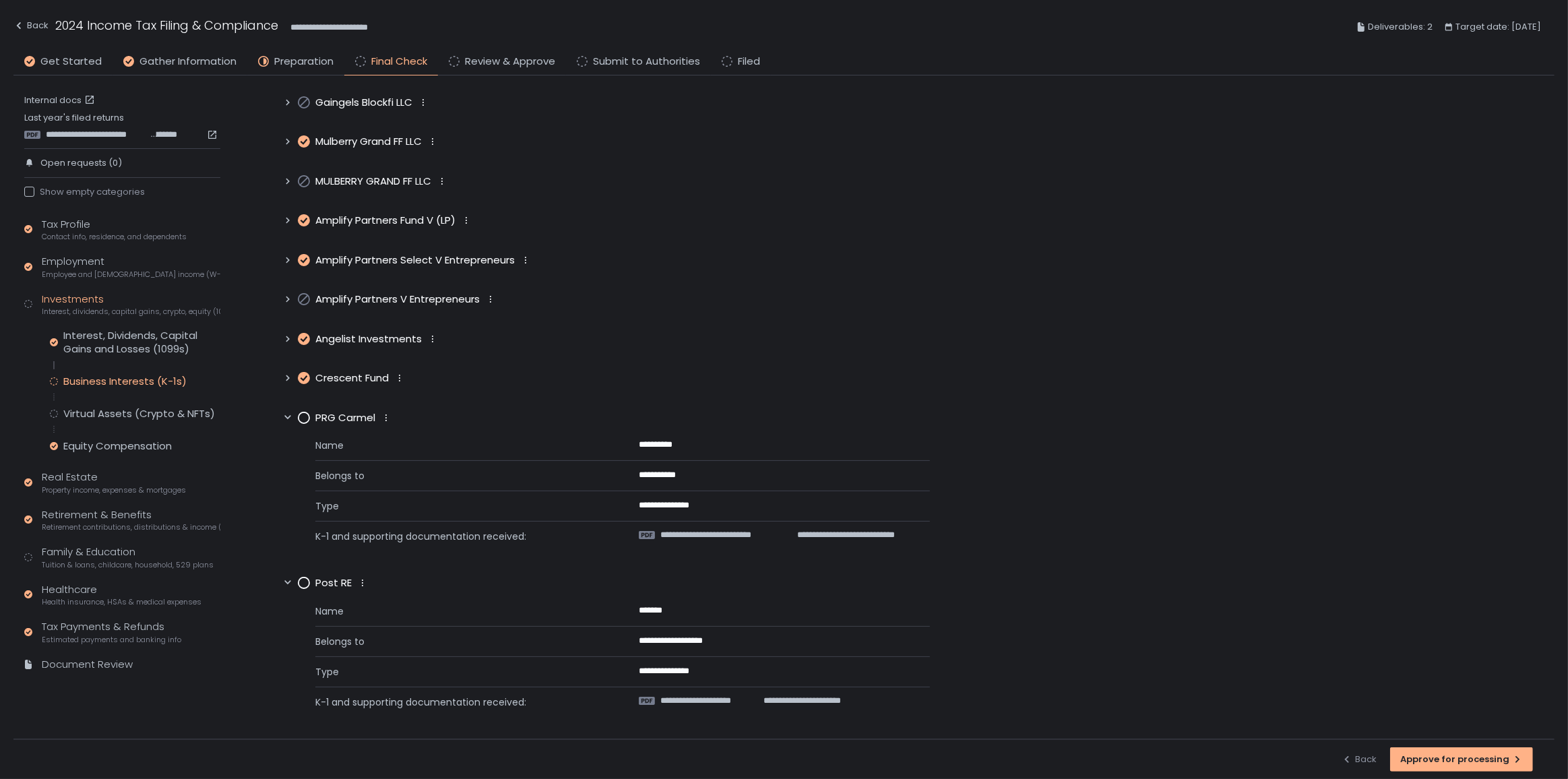 drag, startPoint x: 307, startPoint y: 417, endPoint x: 317, endPoint y: 404, distance: 16.40122 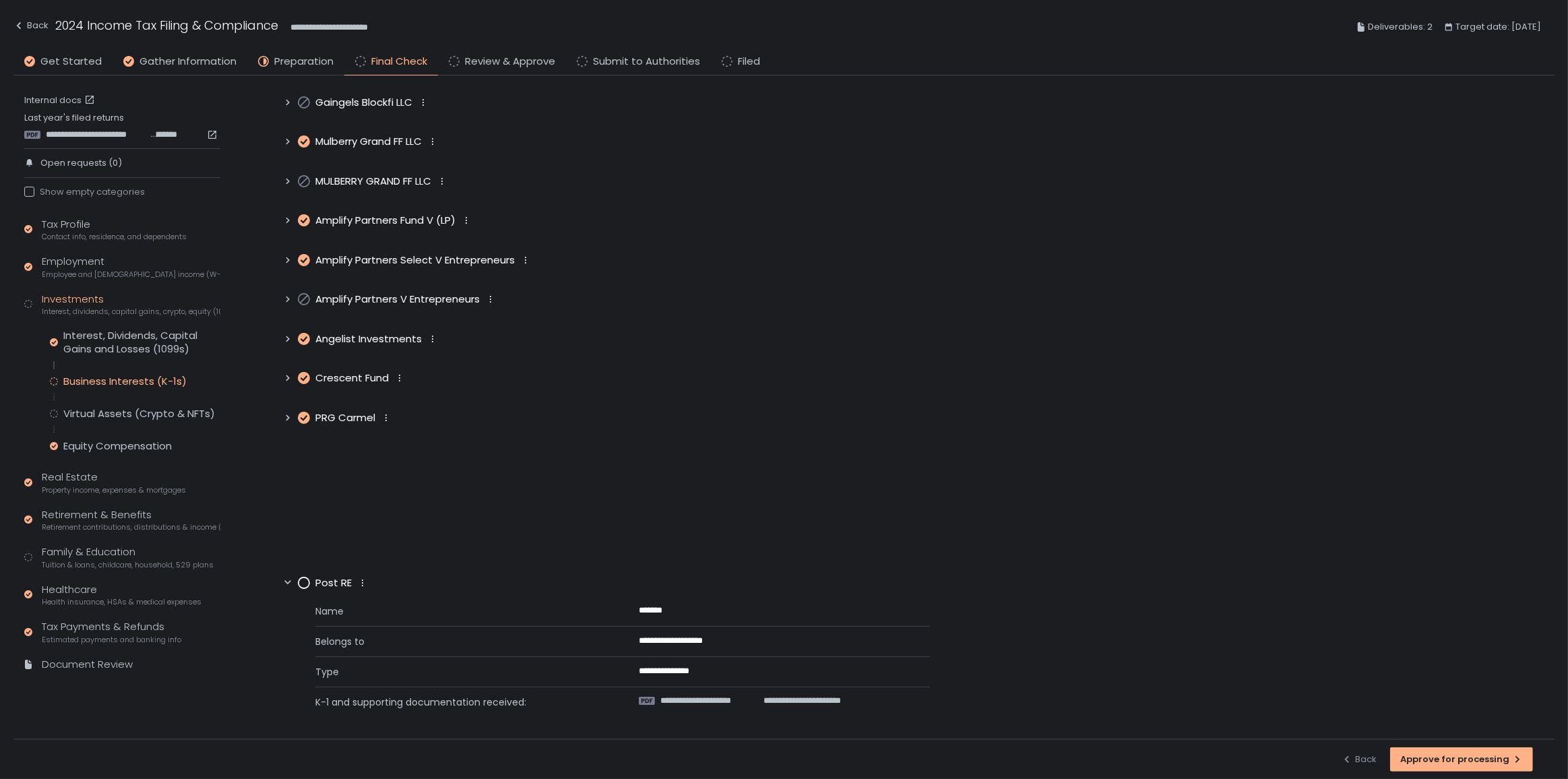 scroll, scrollTop: 0, scrollLeft: 0, axis: both 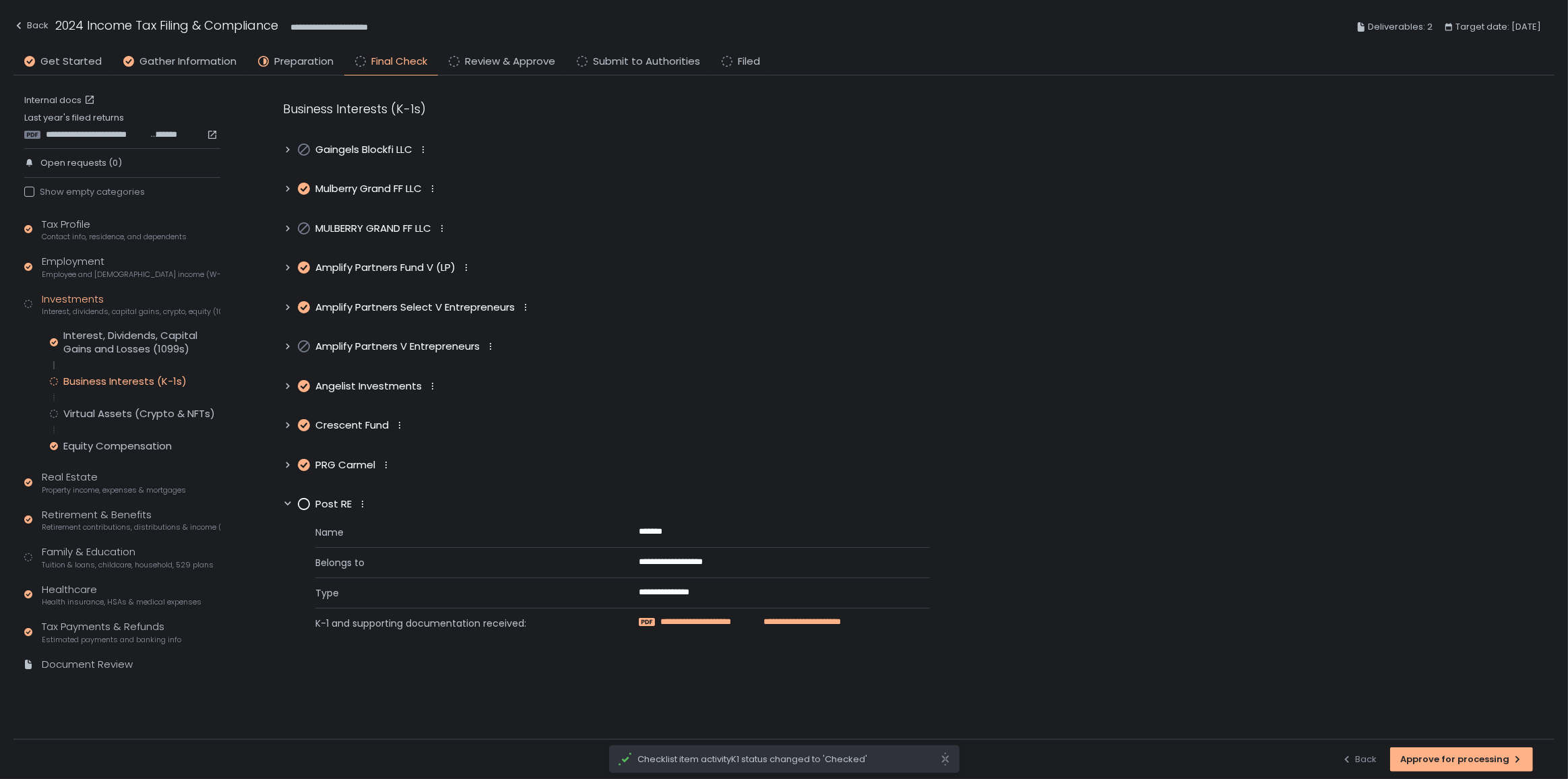 click on "**********" at bounding box center (709, 622) 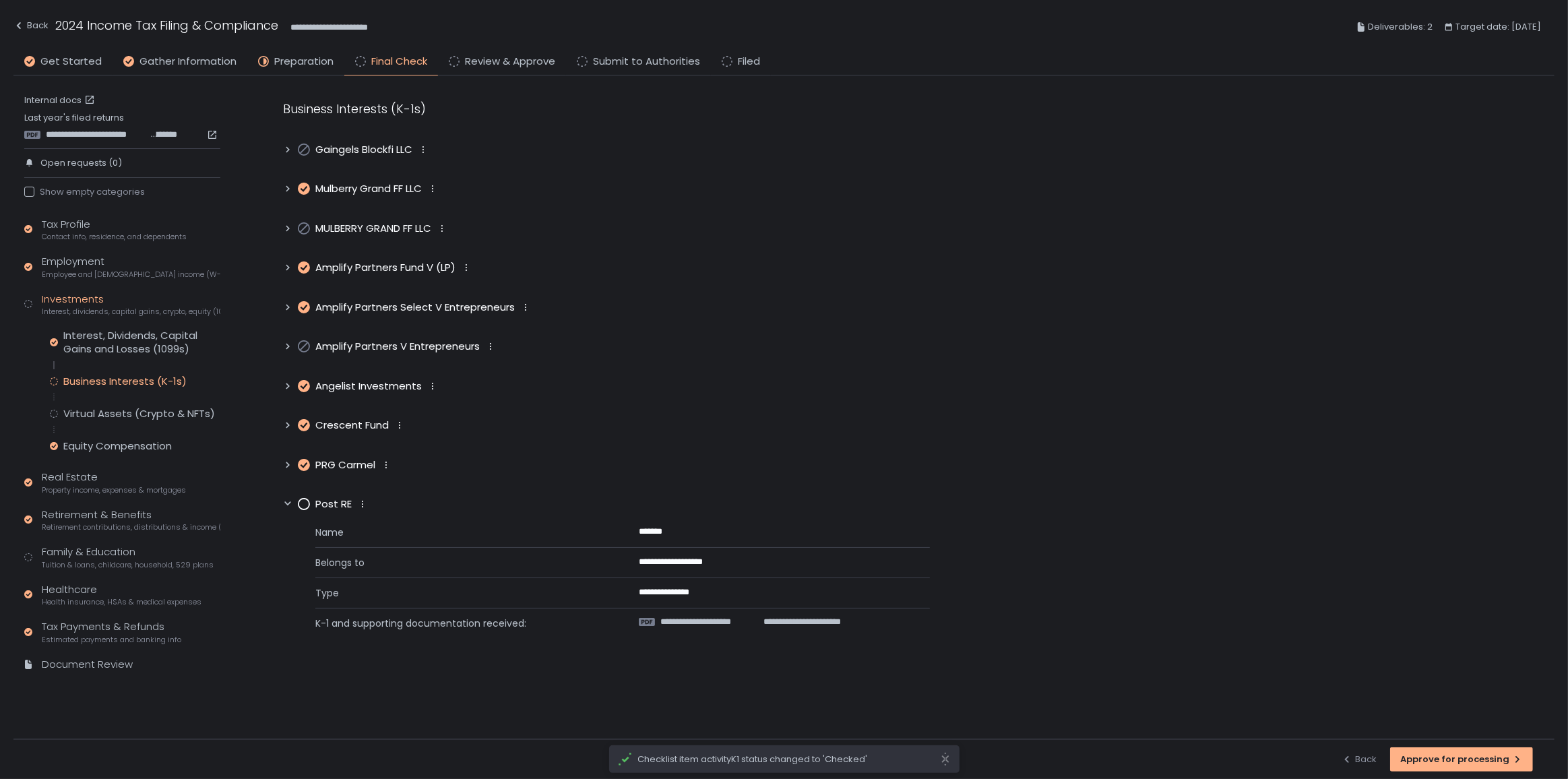 click 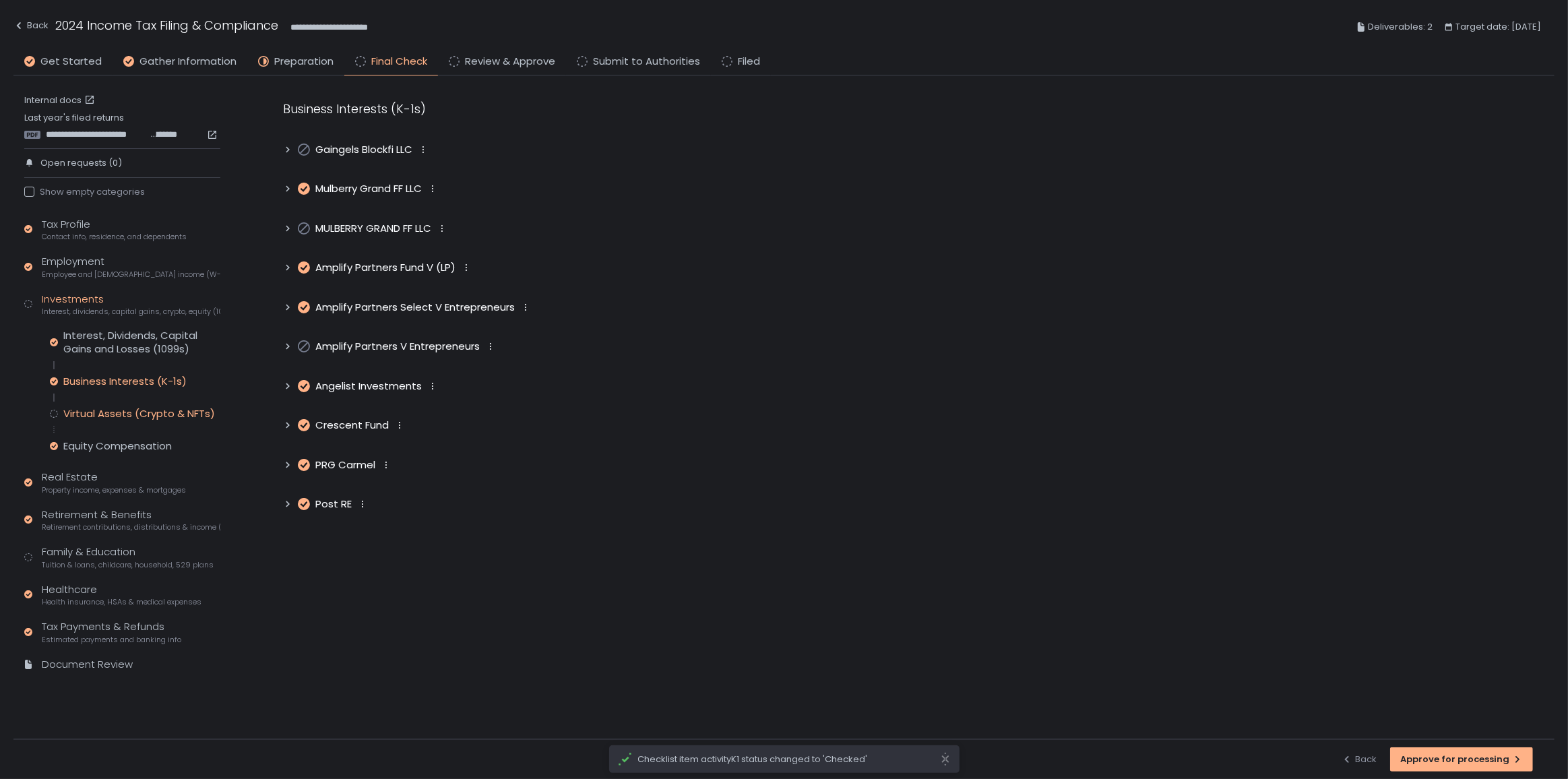 click on "Virtual Assets (Crypto & NFTs)" 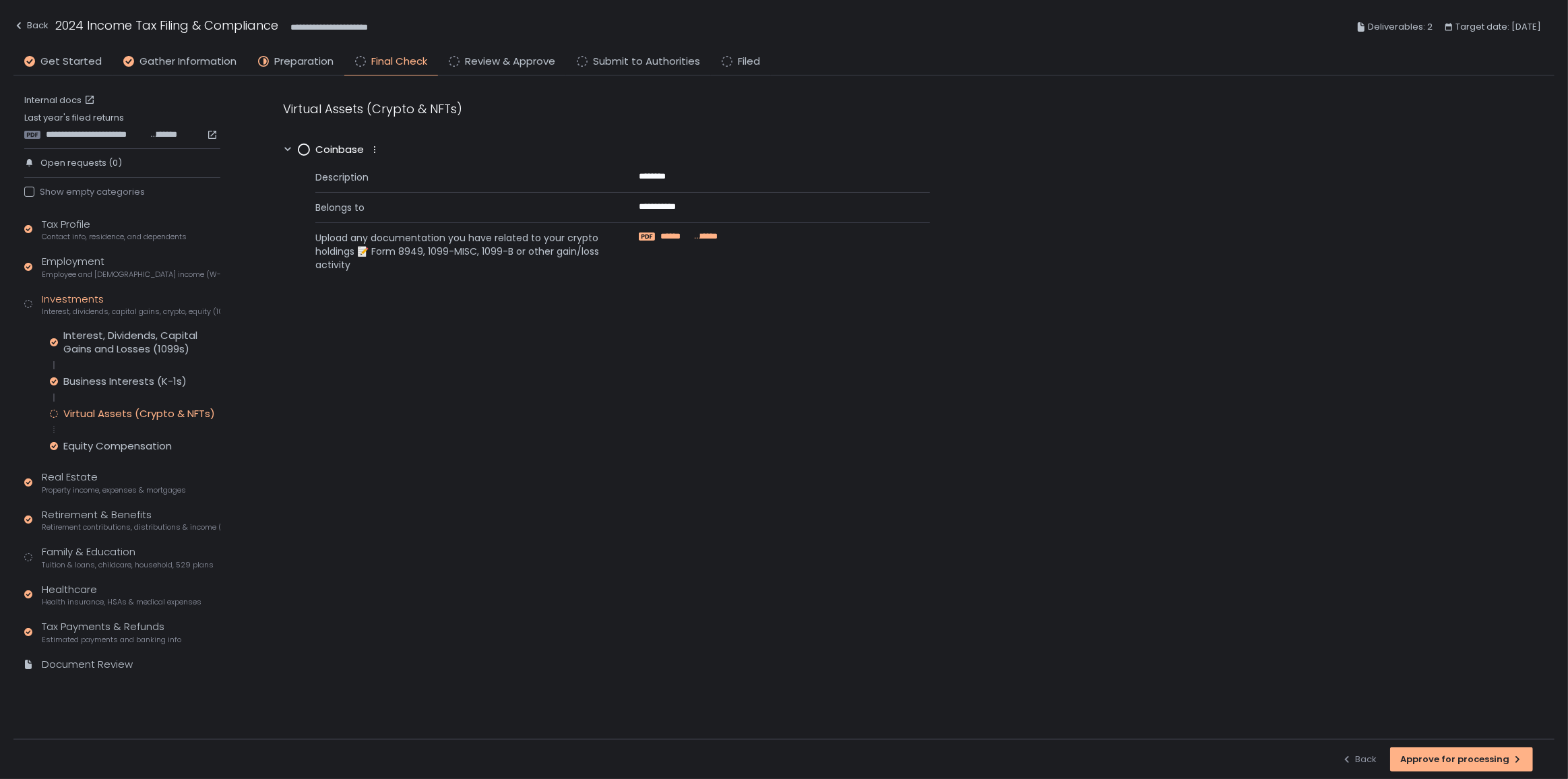 click on "********" at bounding box center (703, 237) 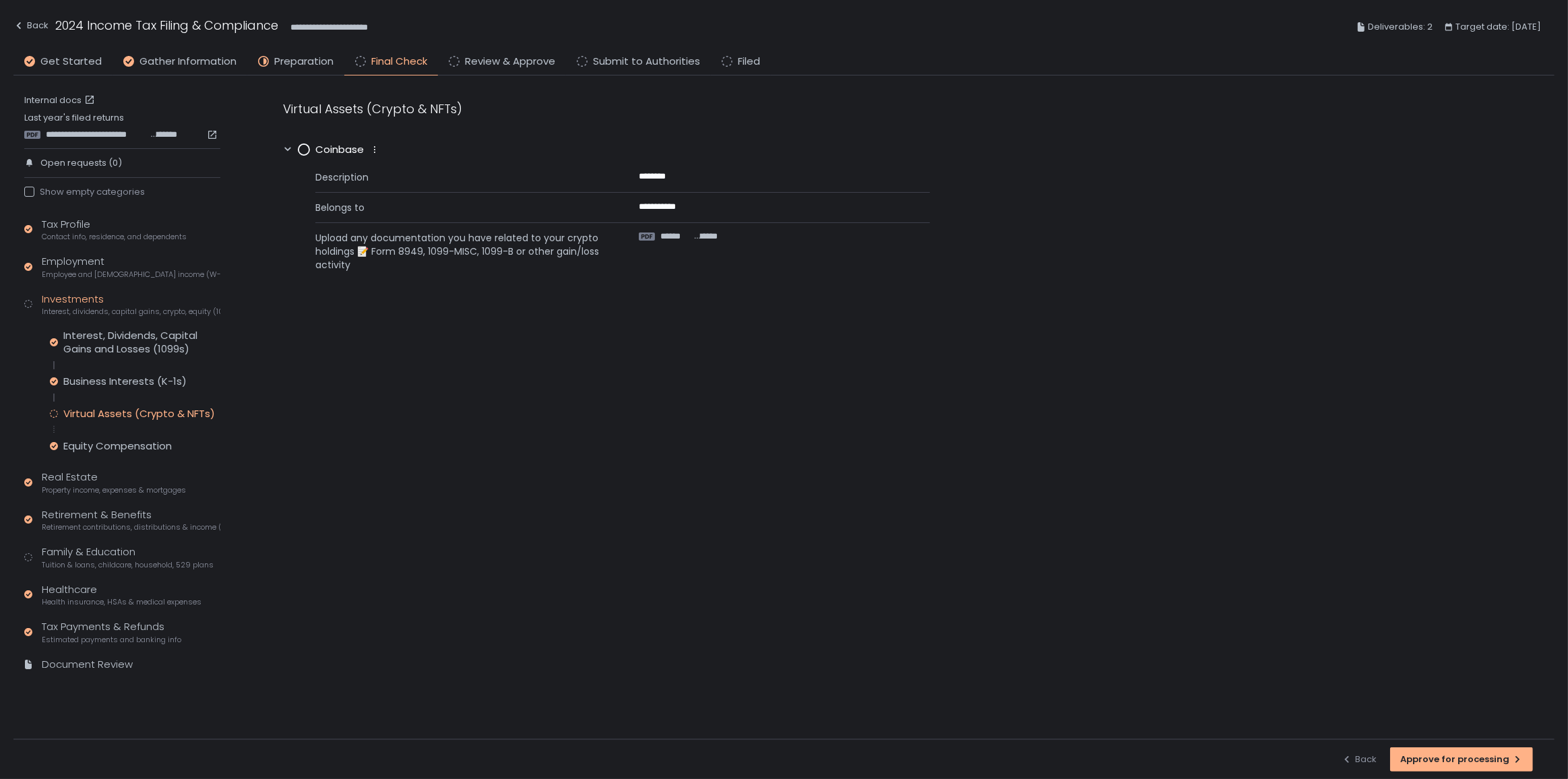 click 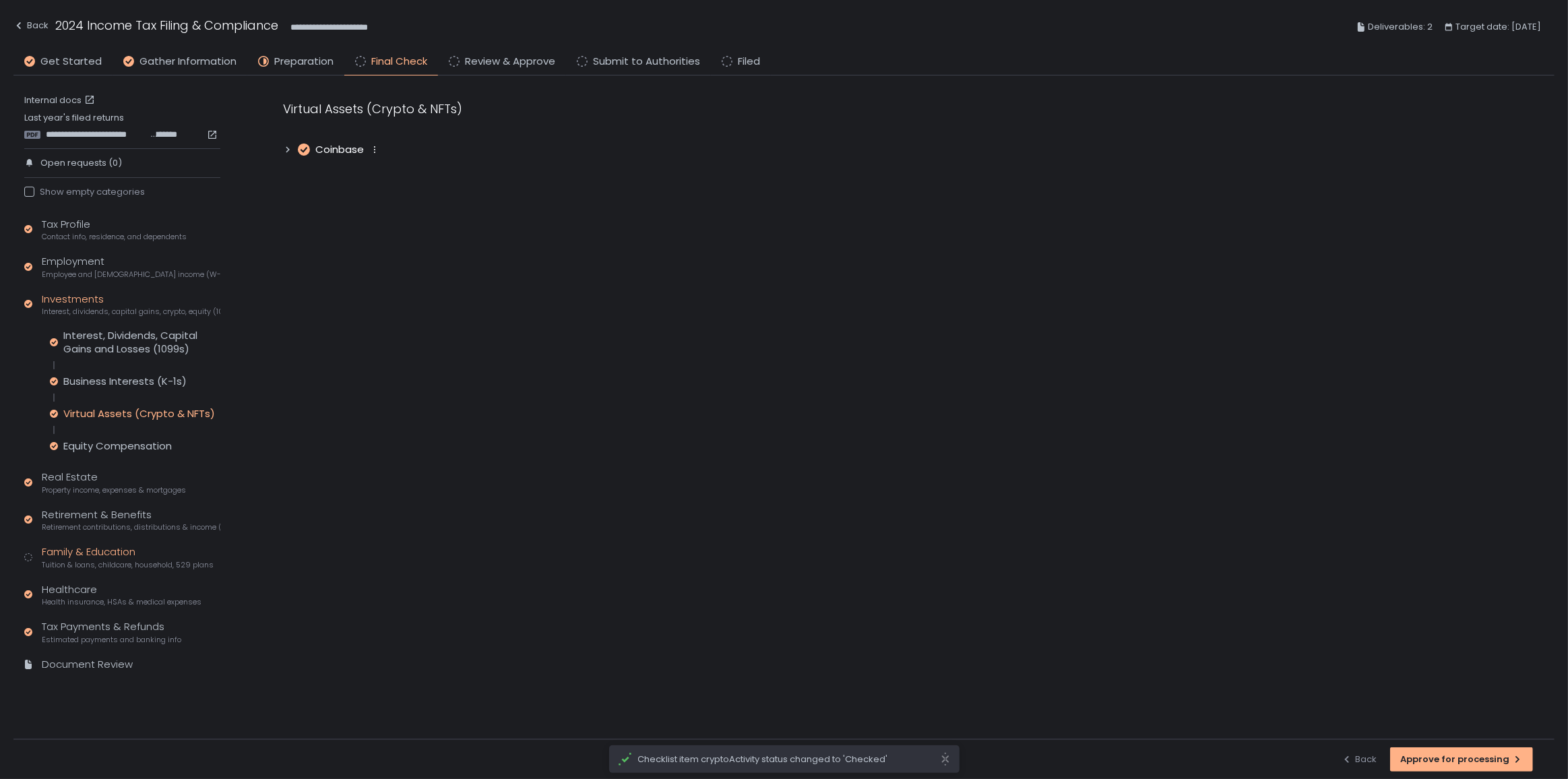 click on "Family & Education Tuition & loans, childcare, household, 529 plans" 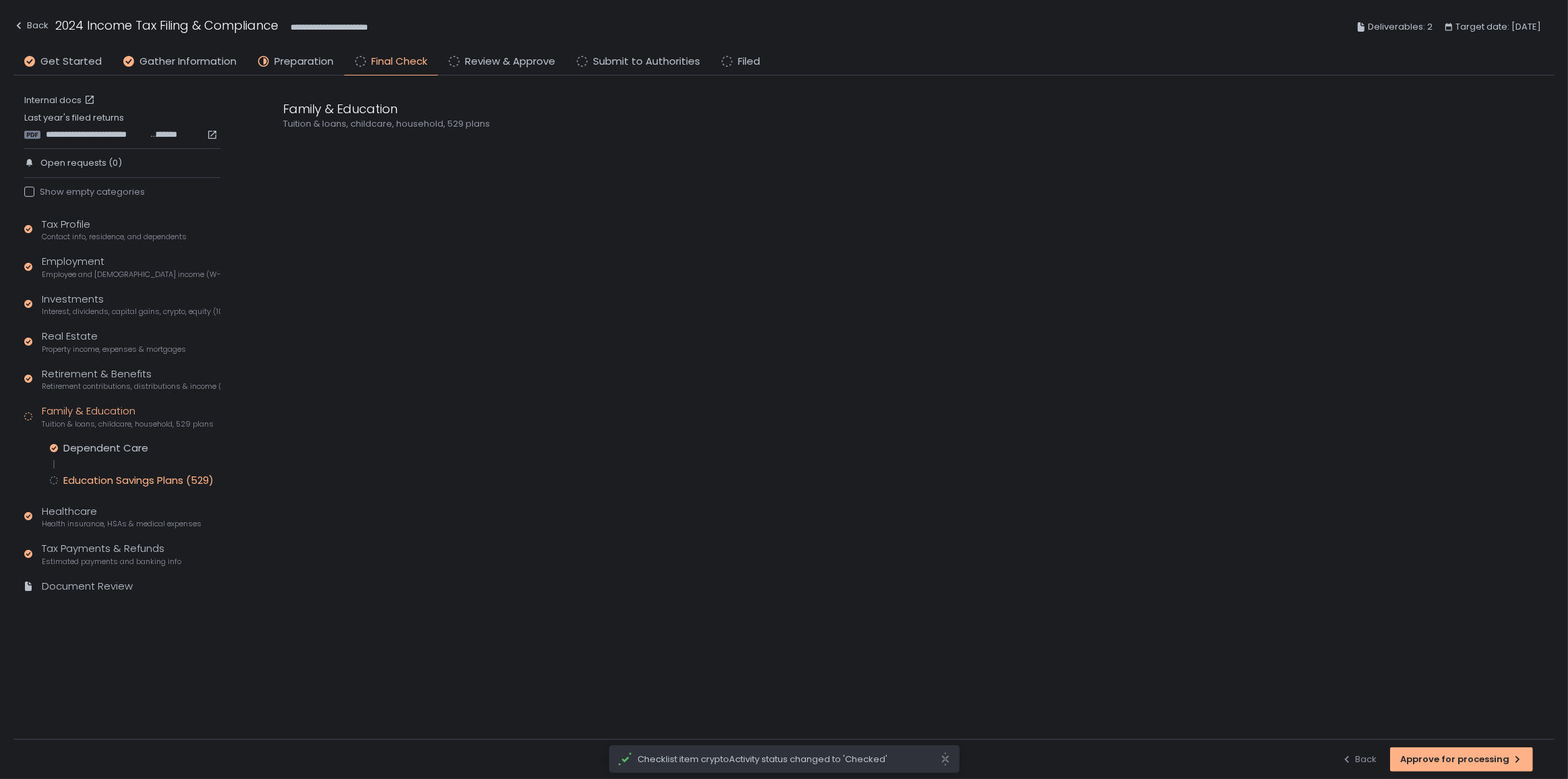 click on "Education Savings Plans (529)" 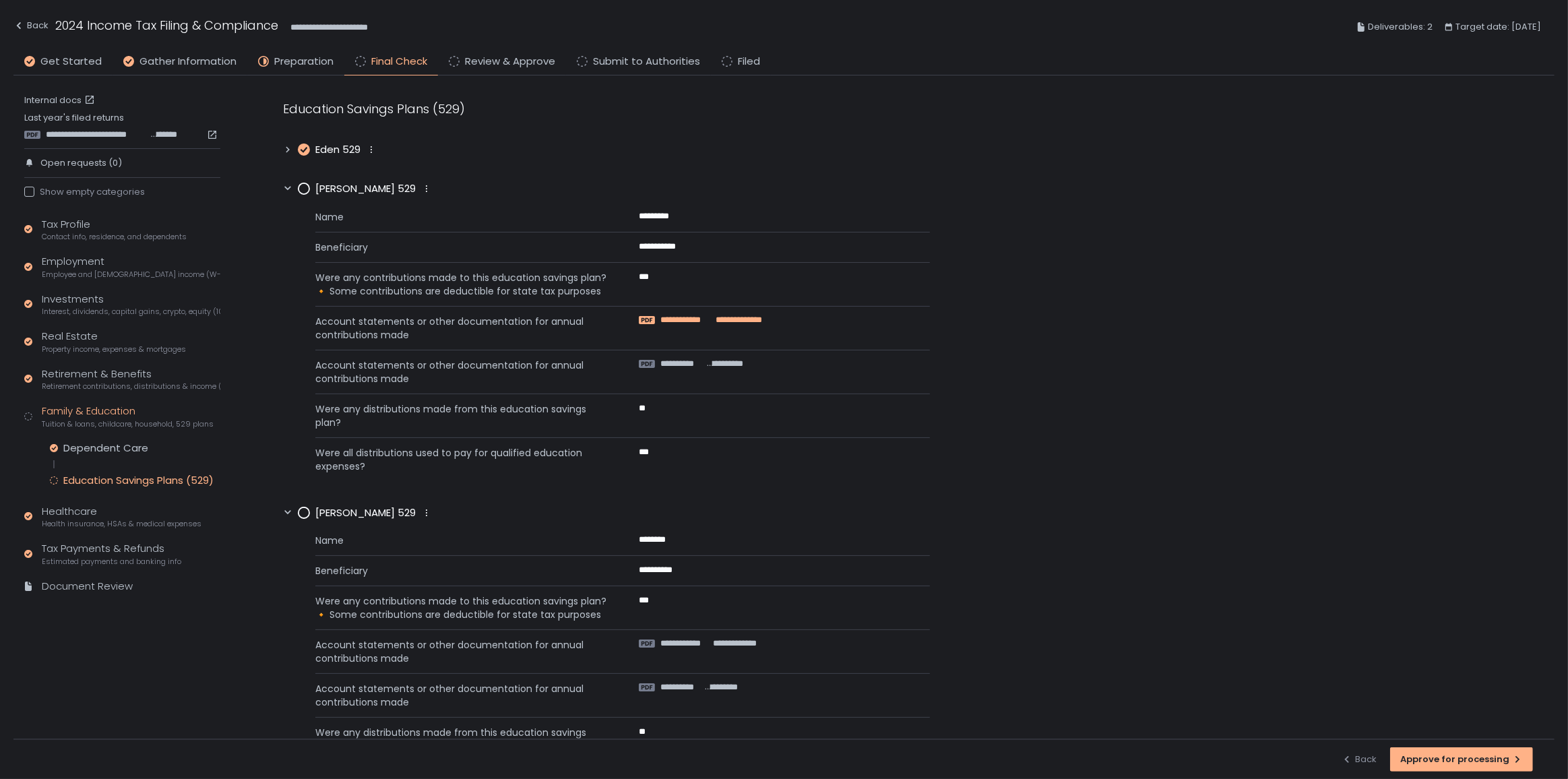 click on "**********" at bounding box center [685, 320] 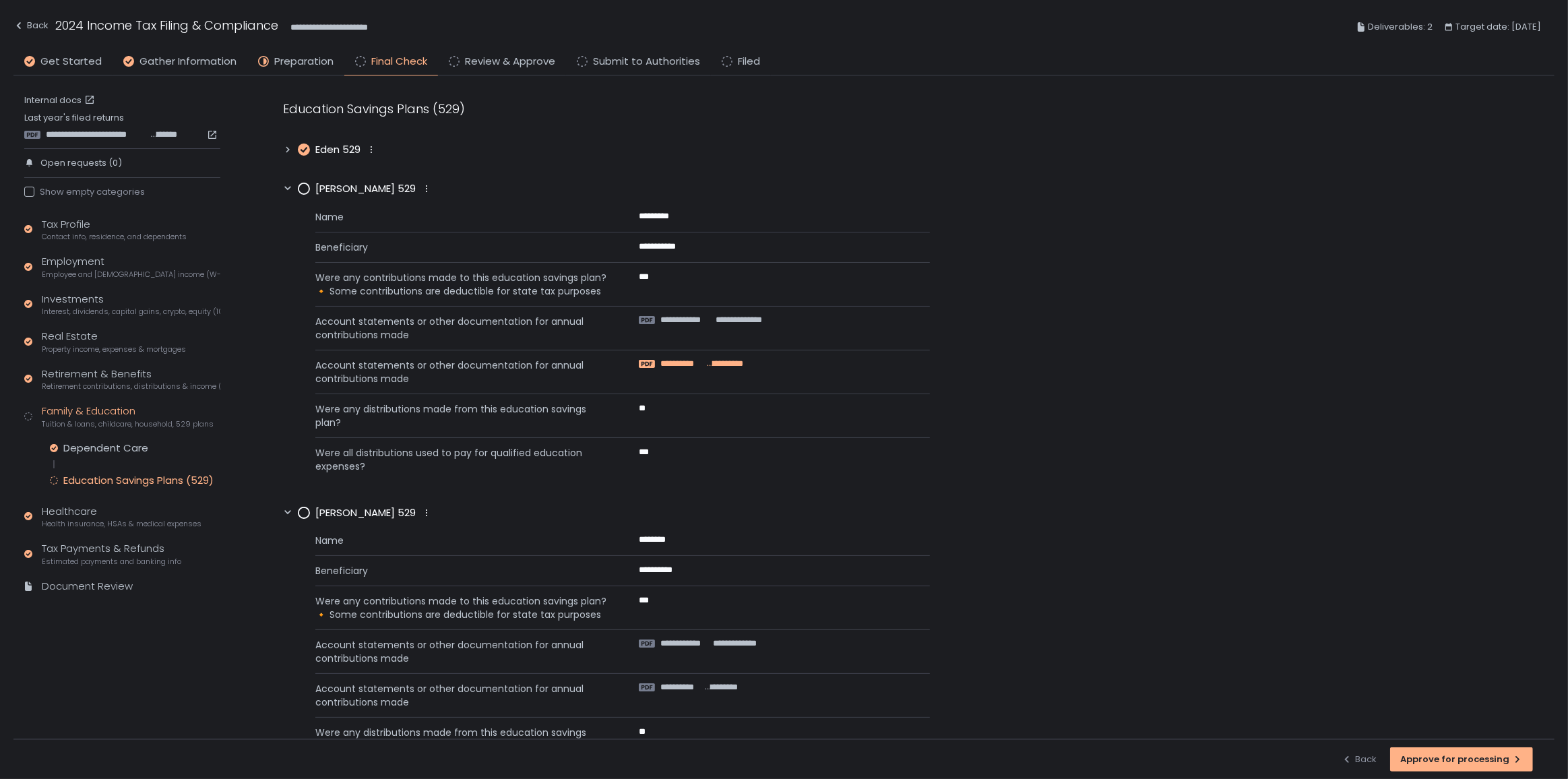 click on "**********" at bounding box center (682, 364) 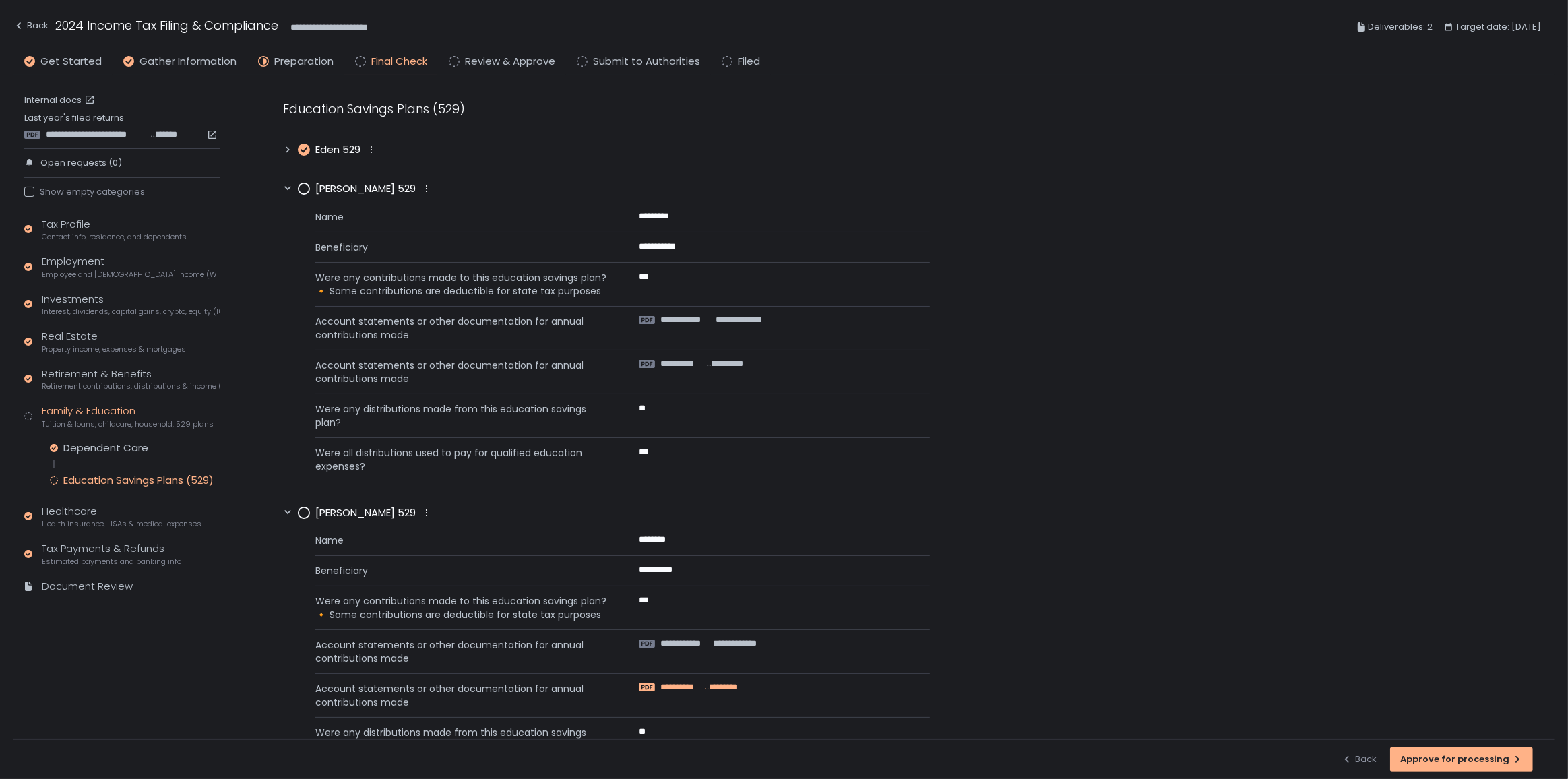 click on "**********" at bounding box center (682, 687) 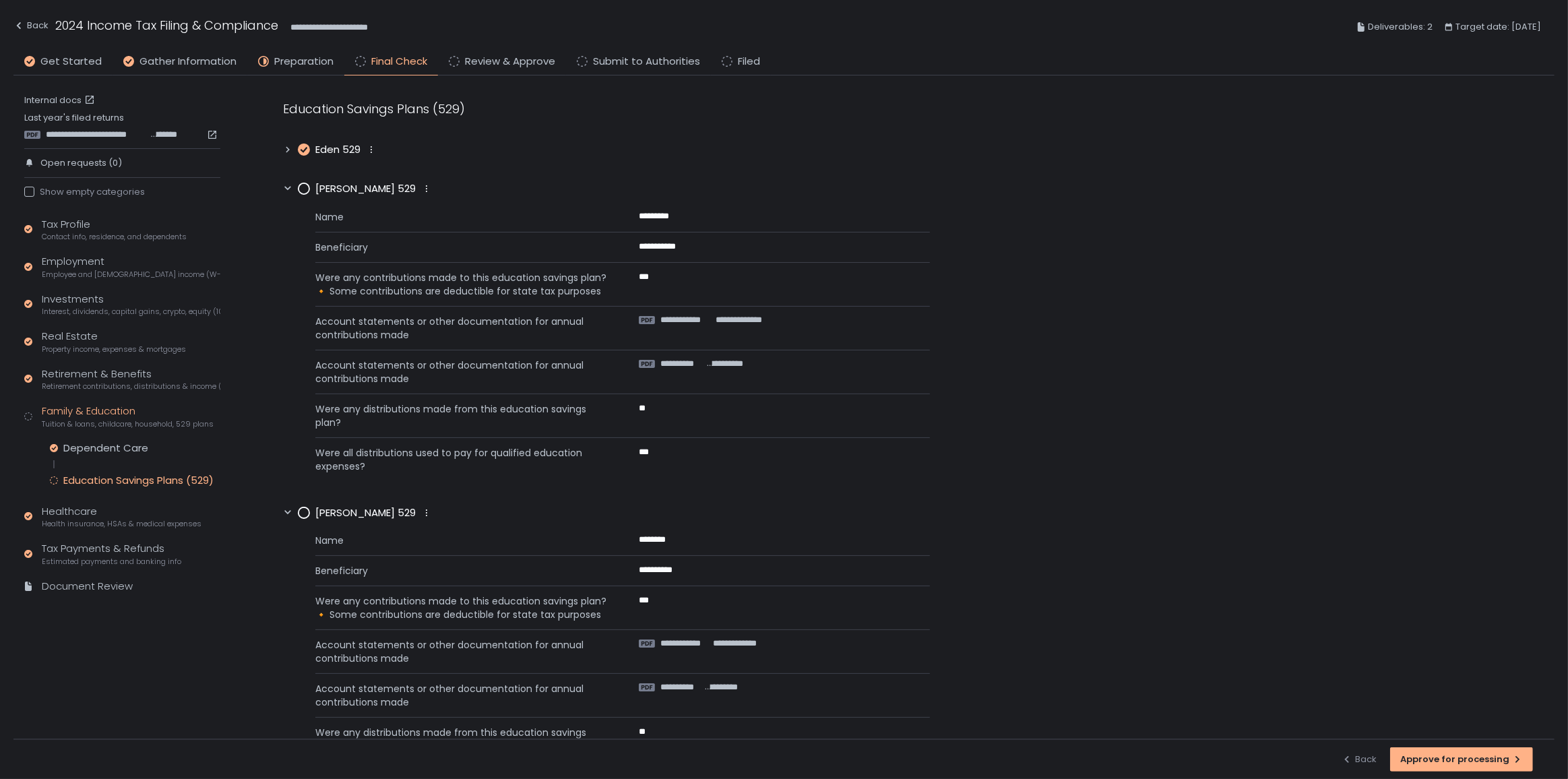 click 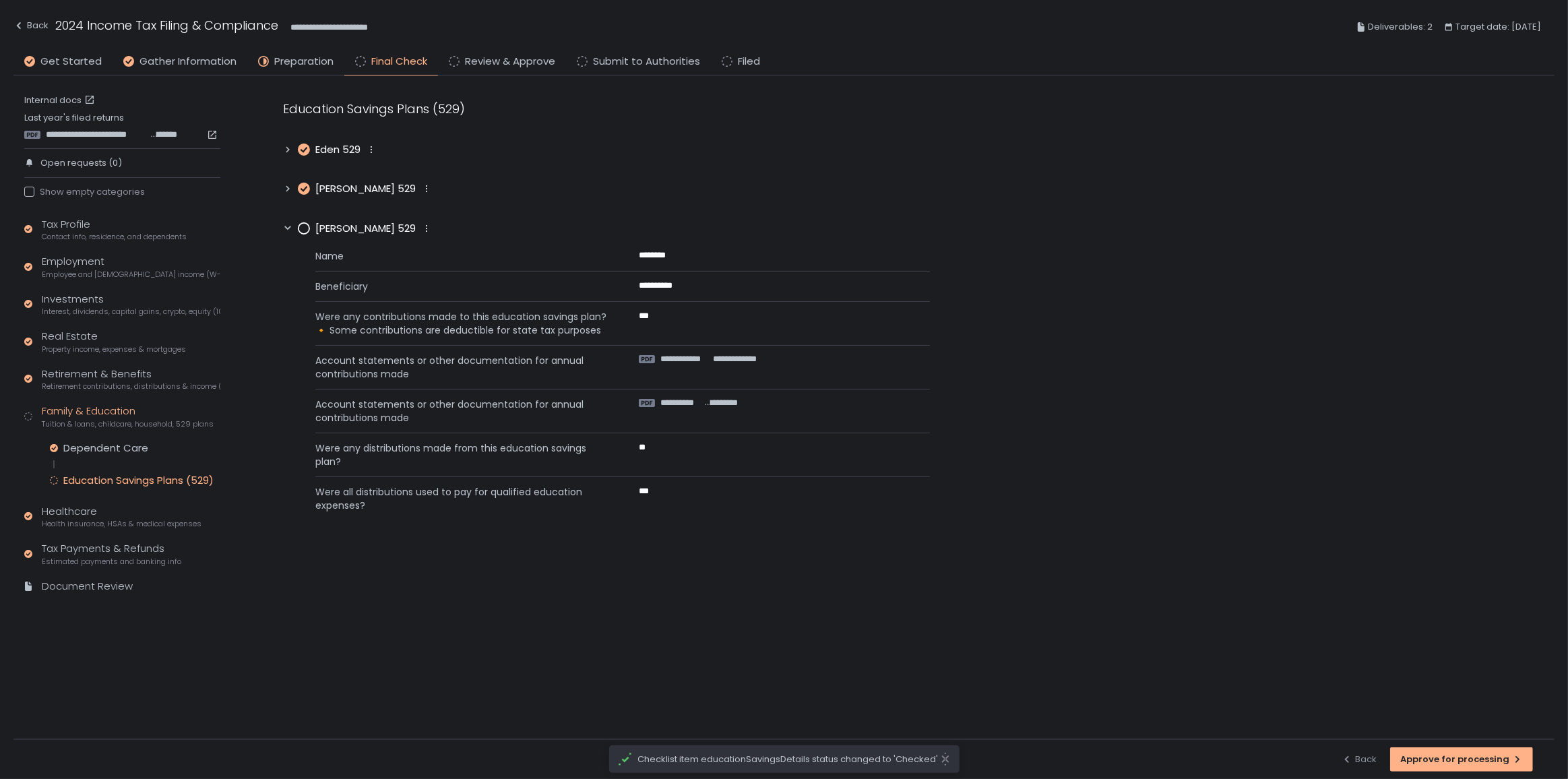 click 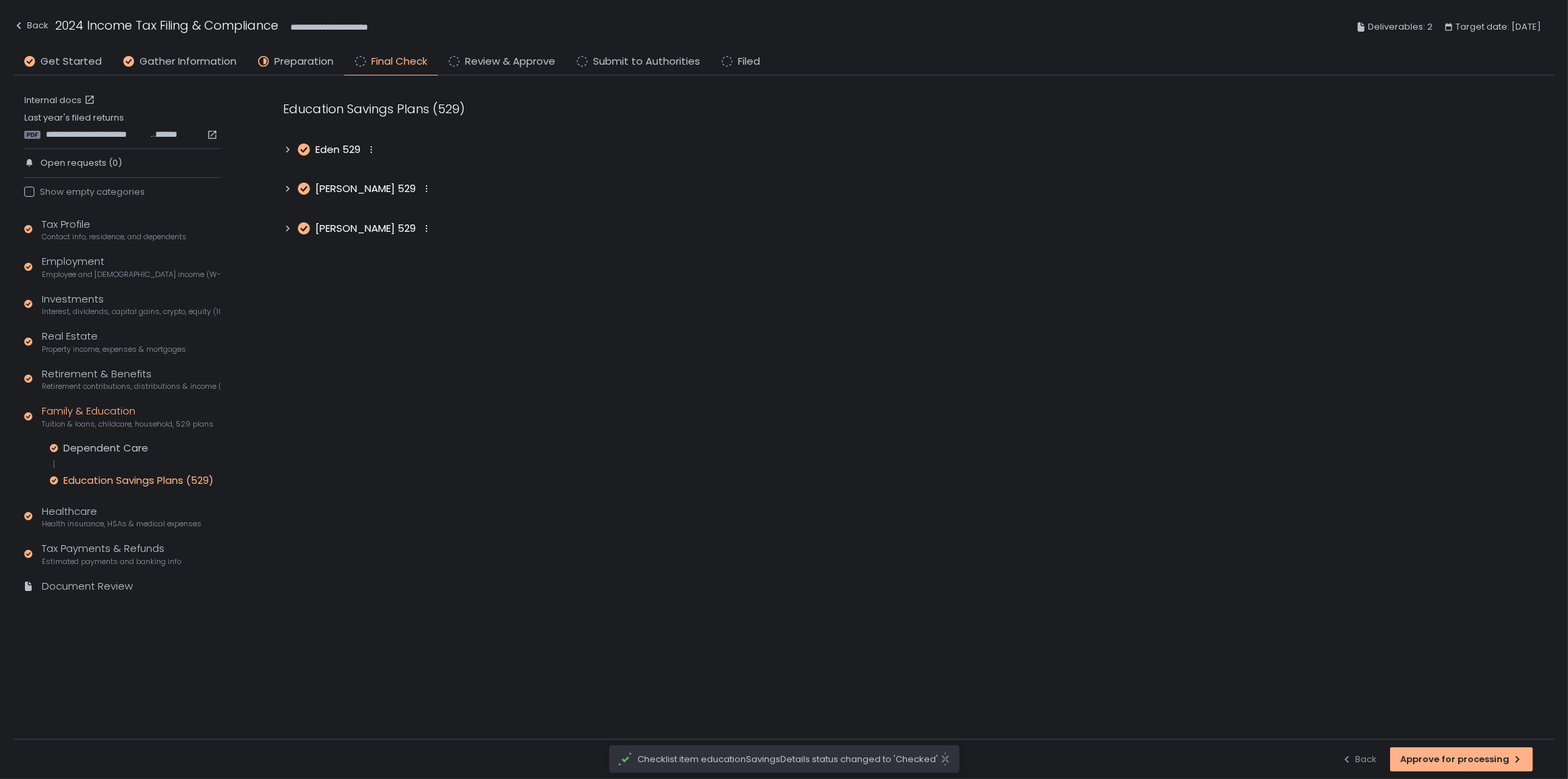 click 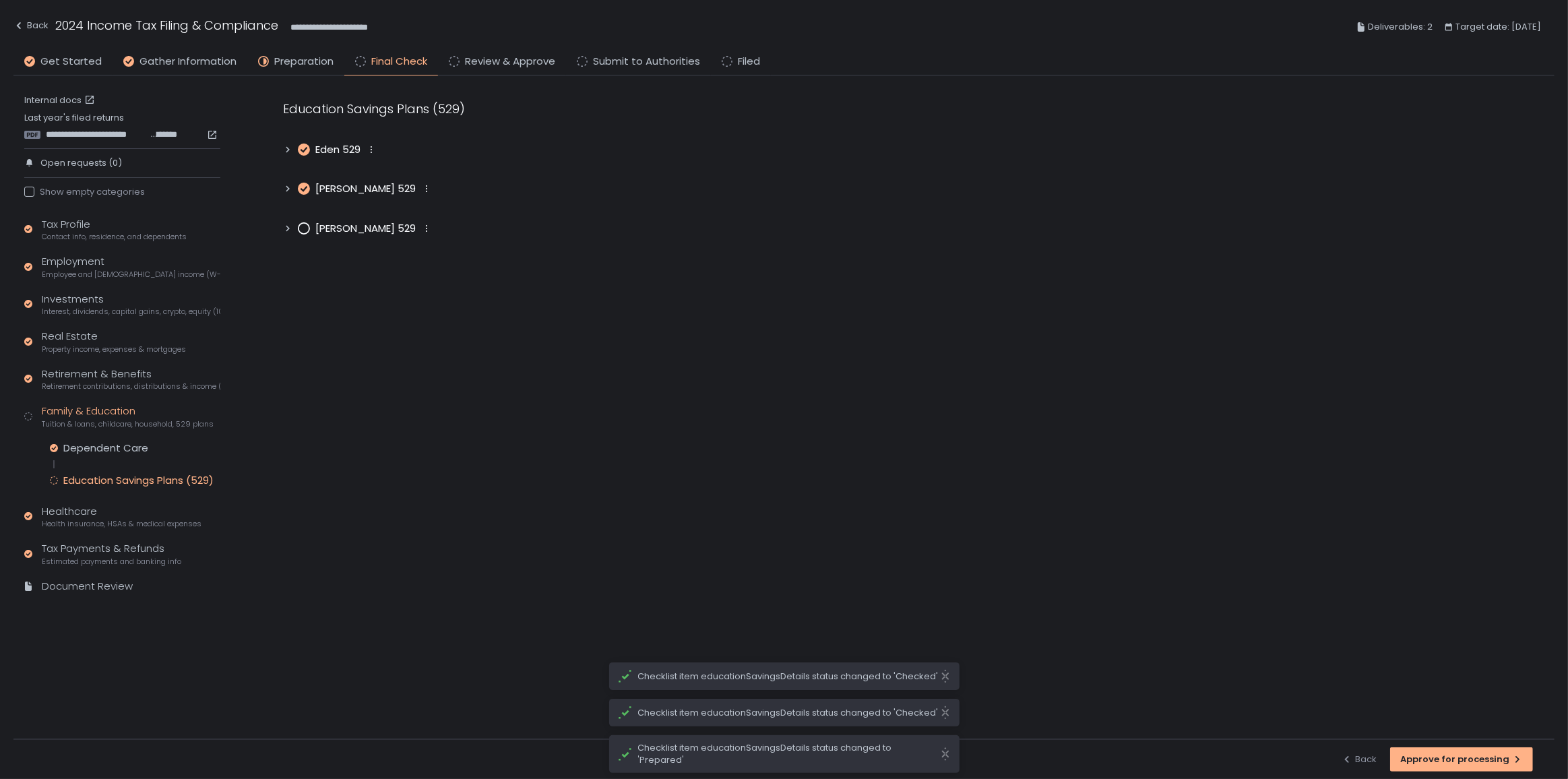 click 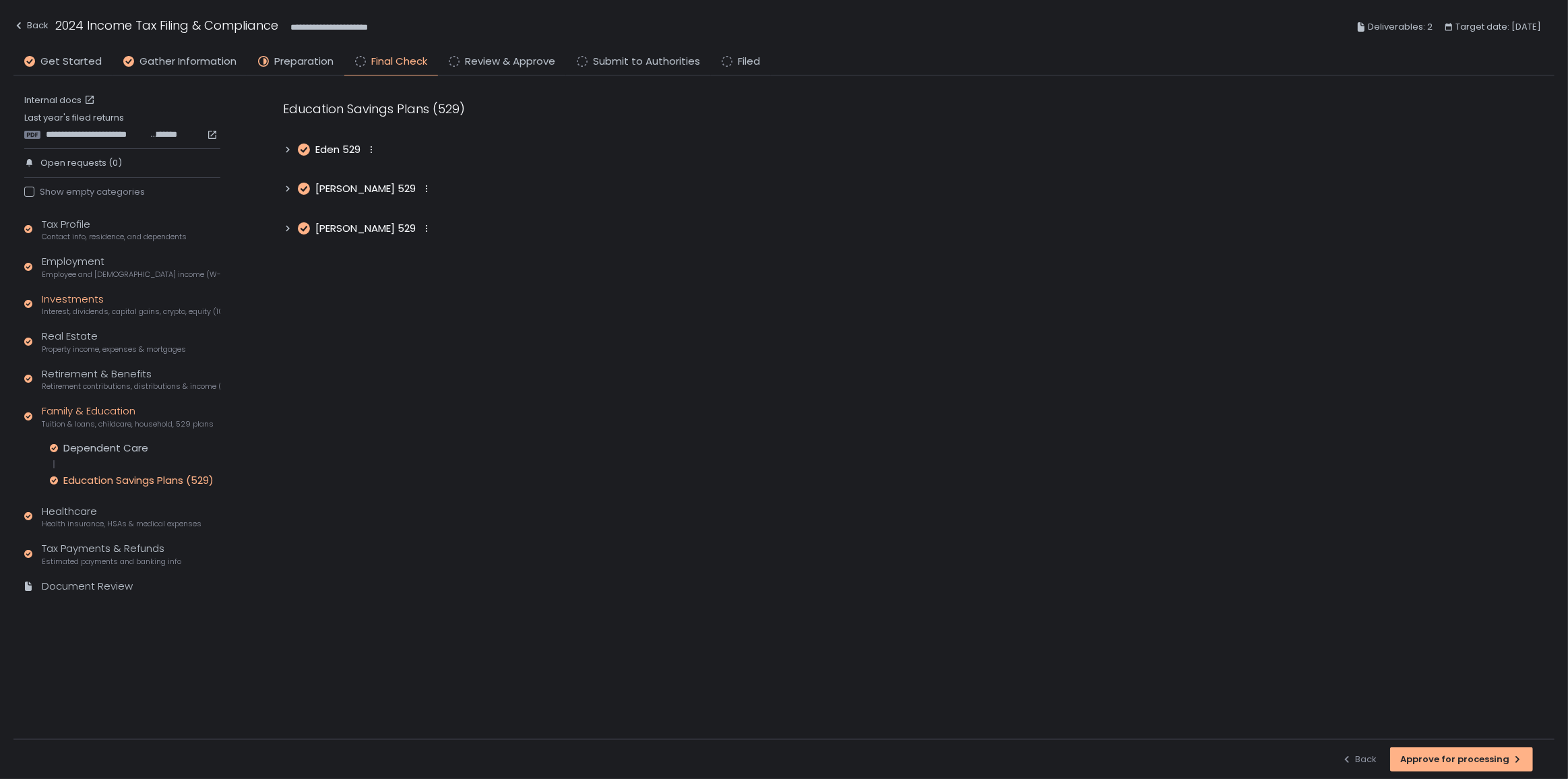 click on "Interest, dividends, capital gains, crypto, equity (1099s, K-1s)" 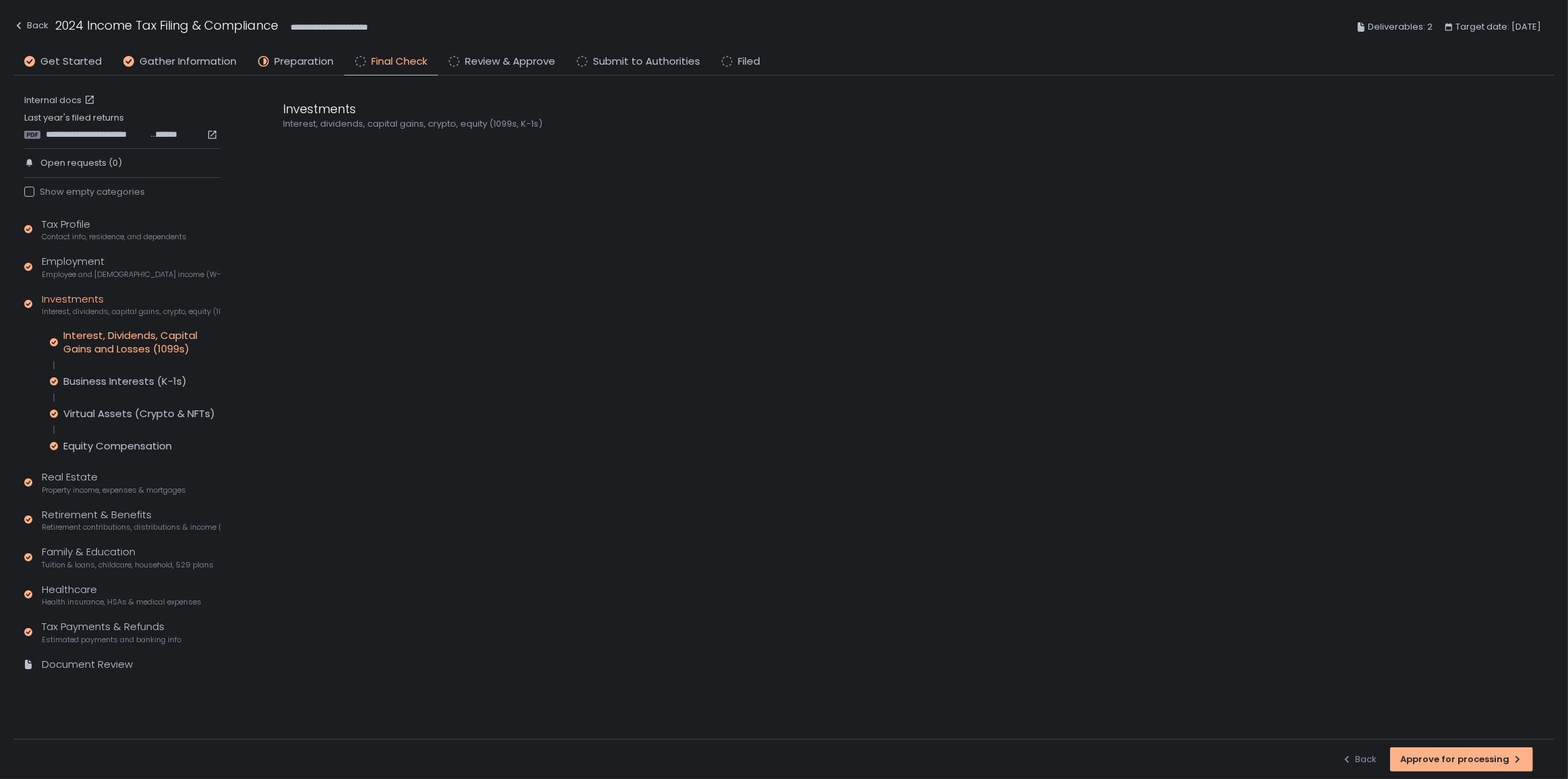 click on "Interest, Dividends, Capital Gains and Losses (1099s)" 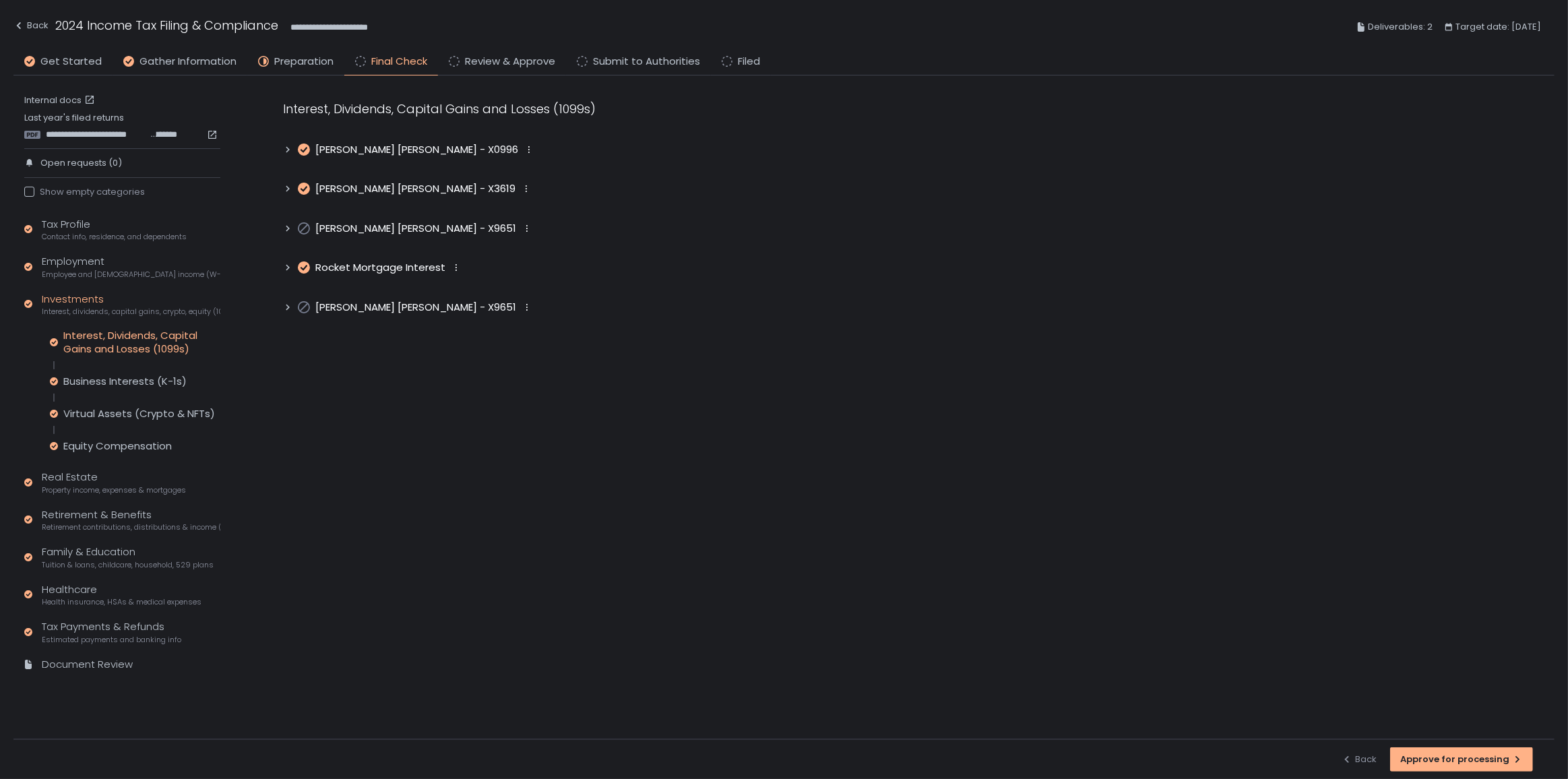 click 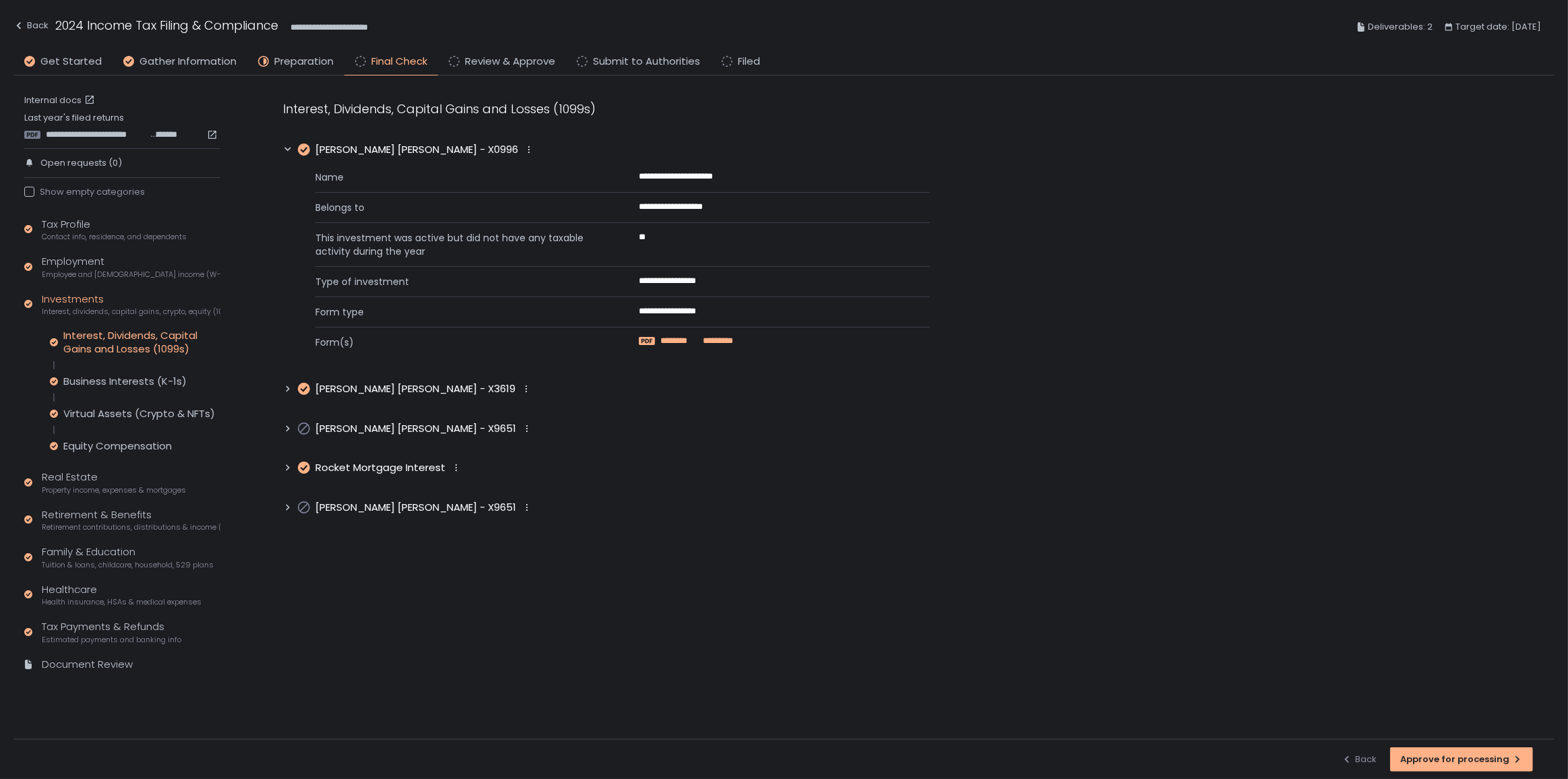 click on "*********" at bounding box center [715, 341] 